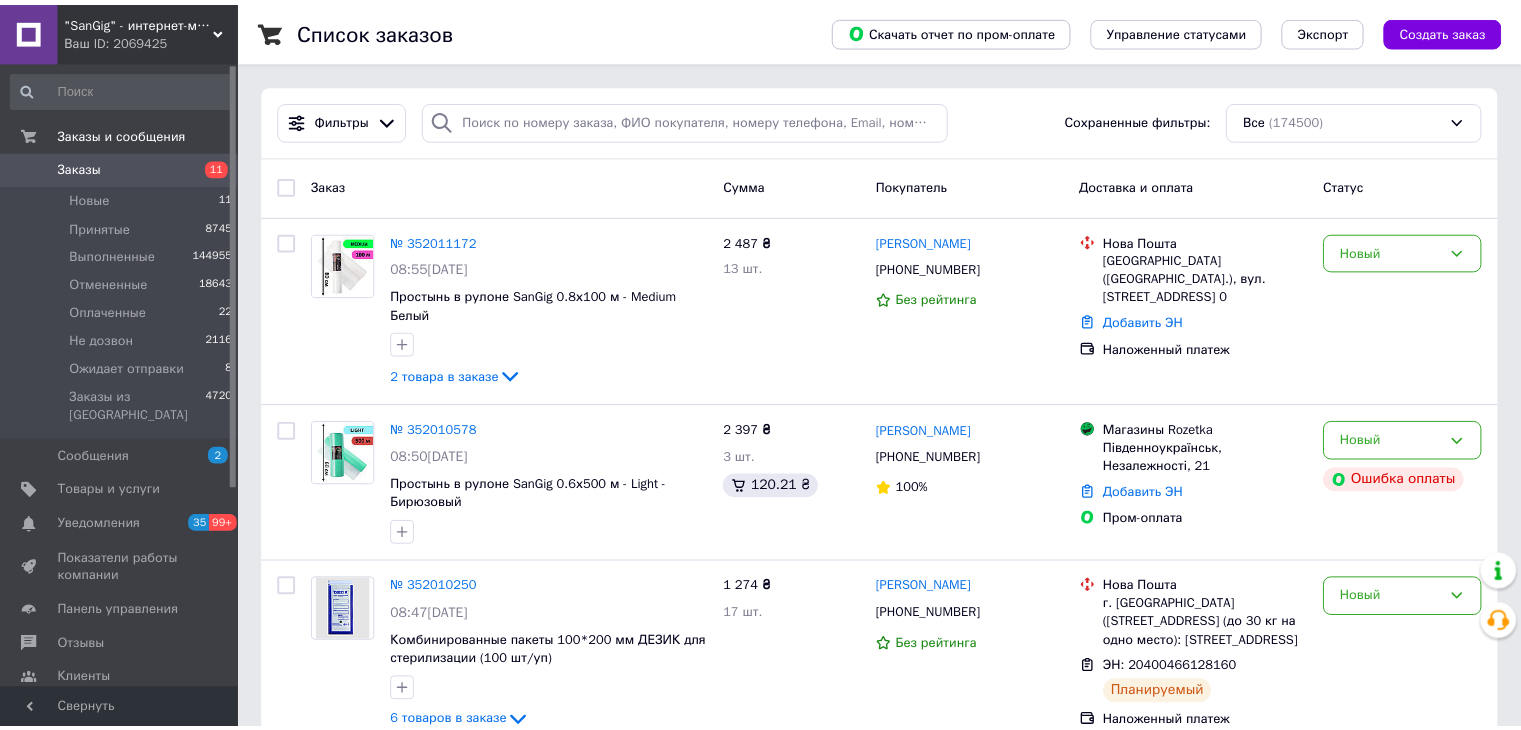 scroll, scrollTop: 0, scrollLeft: 0, axis: both 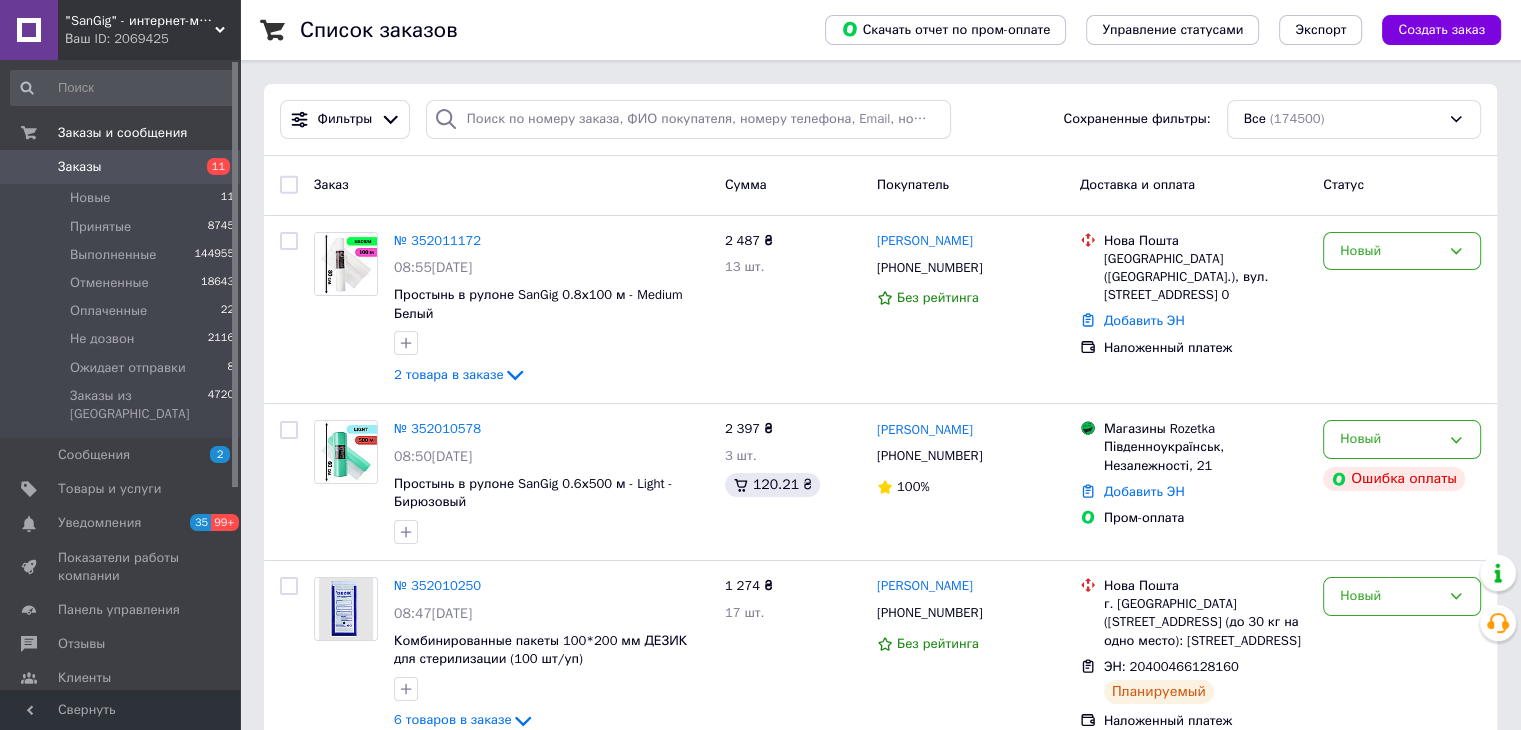 click on ""SanGig" - интернет-магазин" at bounding box center (140, 21) 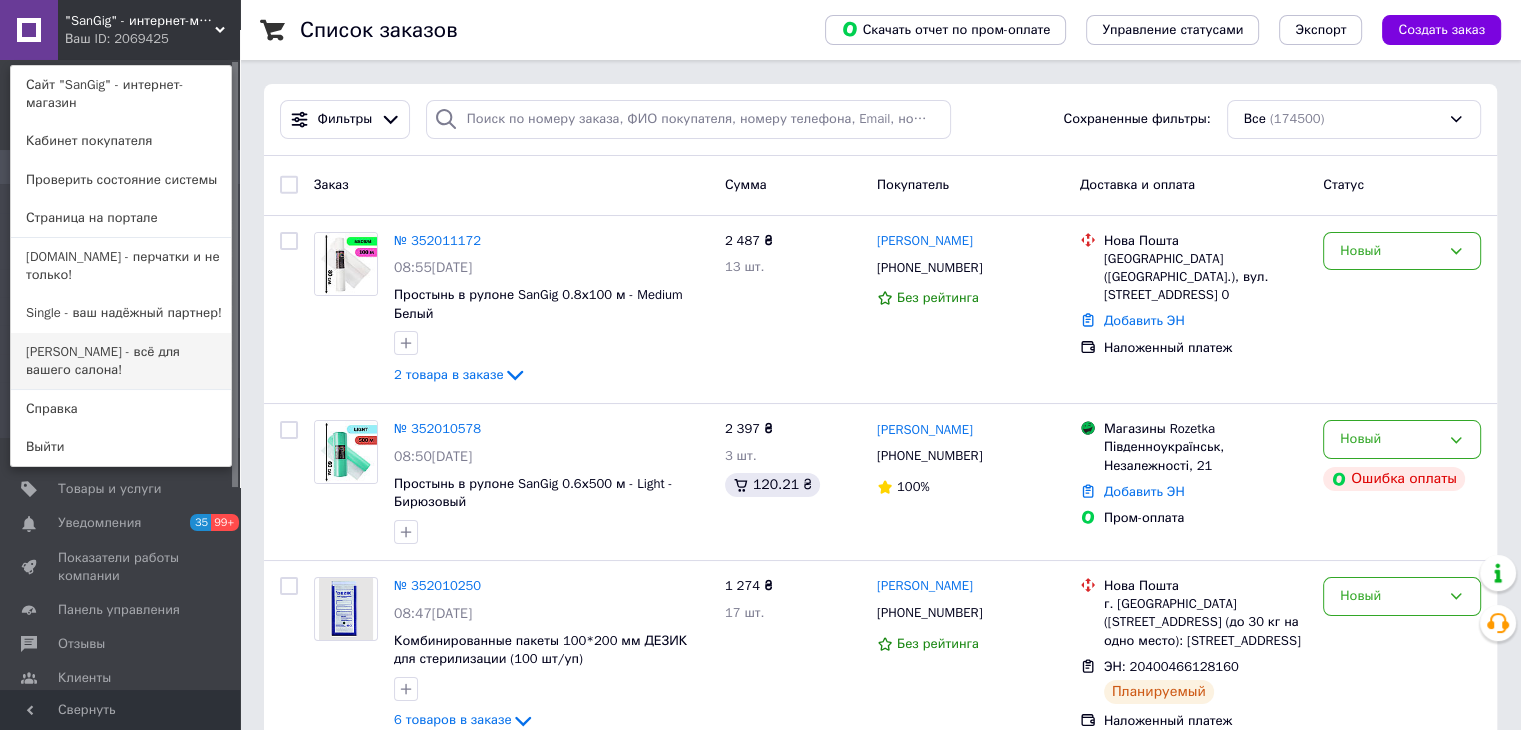 click on "[PERSON_NAME] - всё для вашего салона!" at bounding box center [121, 361] 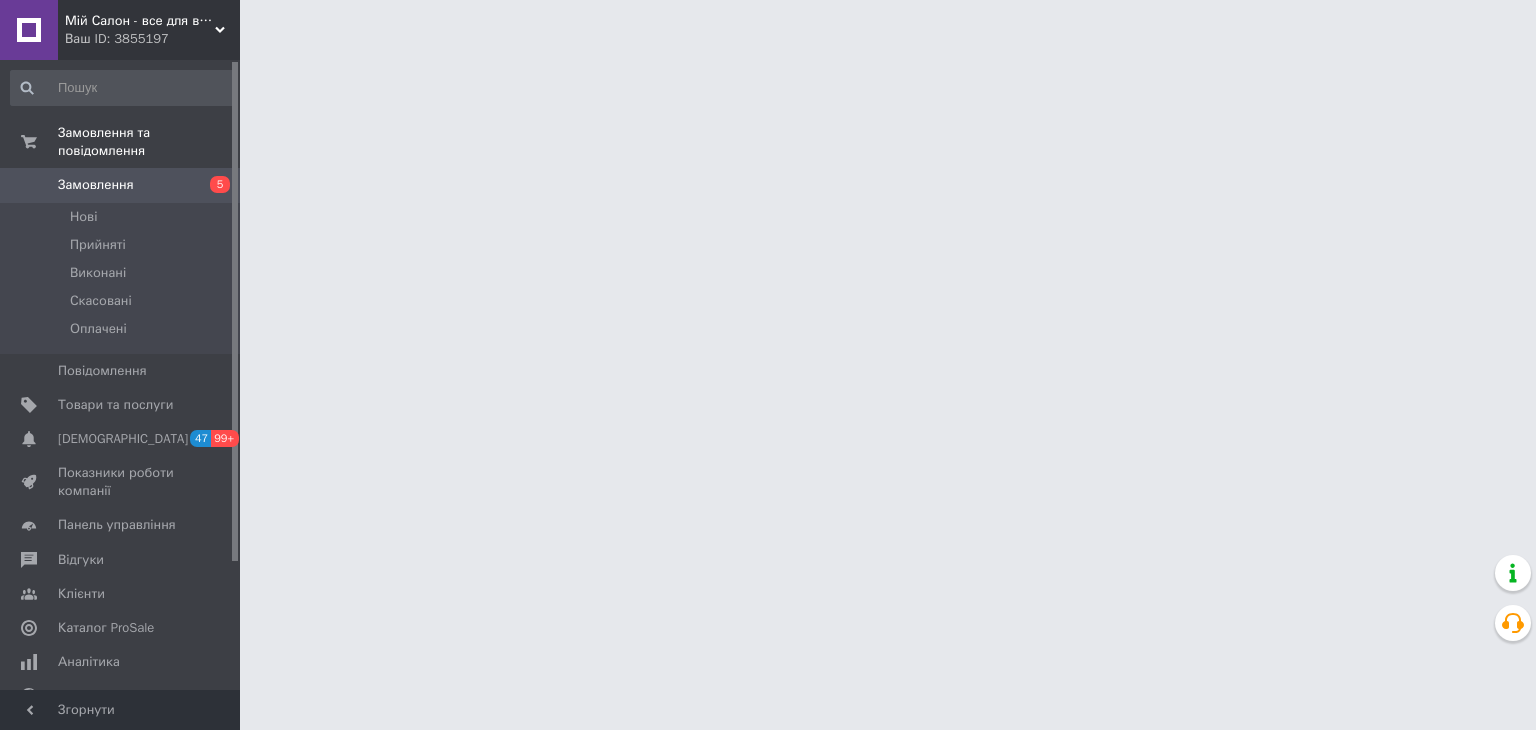 scroll, scrollTop: 0, scrollLeft: 0, axis: both 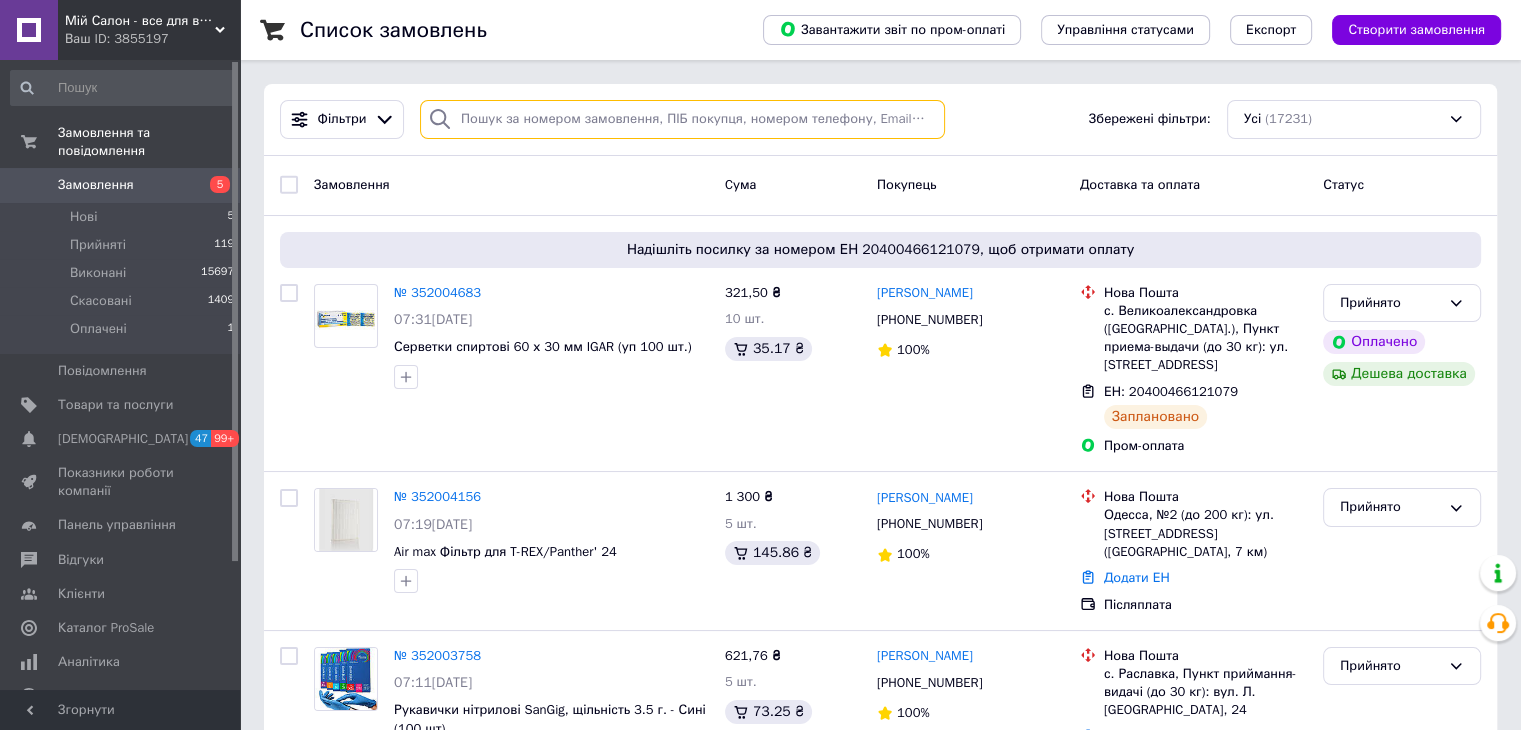 click at bounding box center [682, 119] 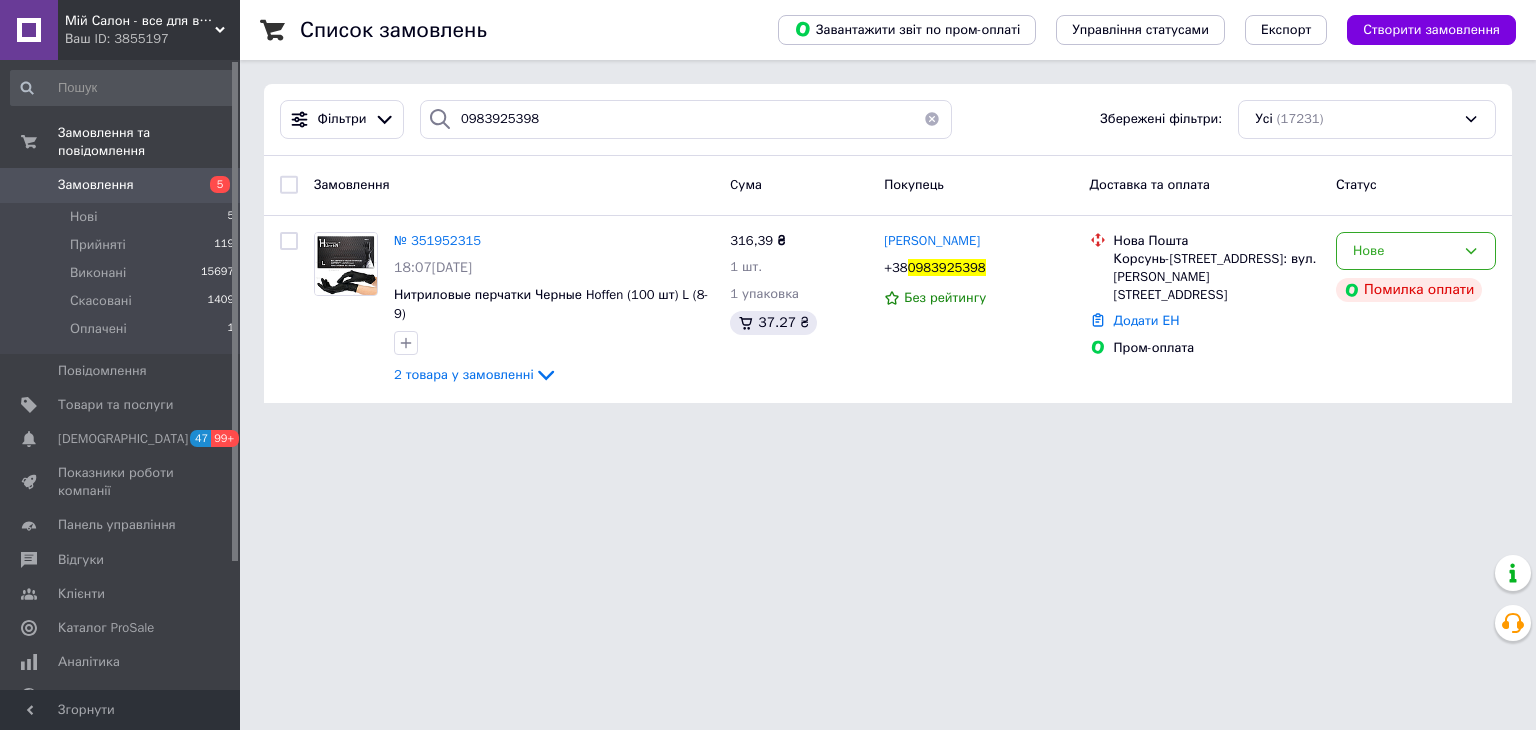 click on "Мій Салон - все для вашого салону! Ваш ID: 3855197 Сайт Мій Салон - все для вашого салону! Кабінет покупця Перевірити стан системи Сторінка на порталі nitrile.com.ua - перчатки и не только! Single - ваш надёжный партнер! "SanGig" - интернет-магазин Довідка Вийти Замовлення та повідомлення Замовлення 5 Нові 5 Прийняті 119 Виконані 15697 Скасовані 1409 Оплачені 1 Повідомлення 0 Товари та послуги Сповіщення 47 99+ Показники роботи компанії Панель управління Відгуки Клієнти Каталог ProSale Аналітика Управління сайтом Гаманець компанії   Усі" at bounding box center (768, 213) 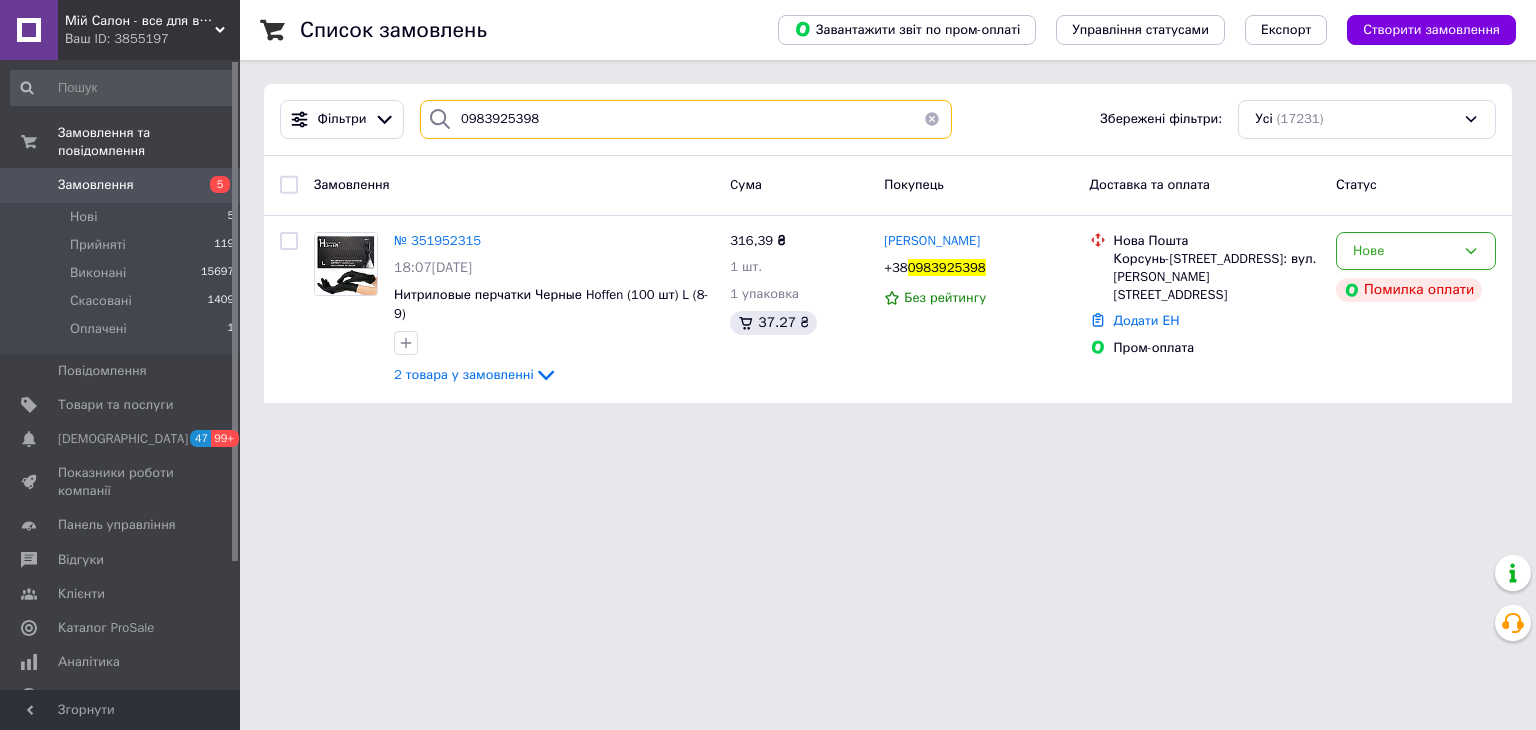 click on "0983925398" at bounding box center [686, 119] 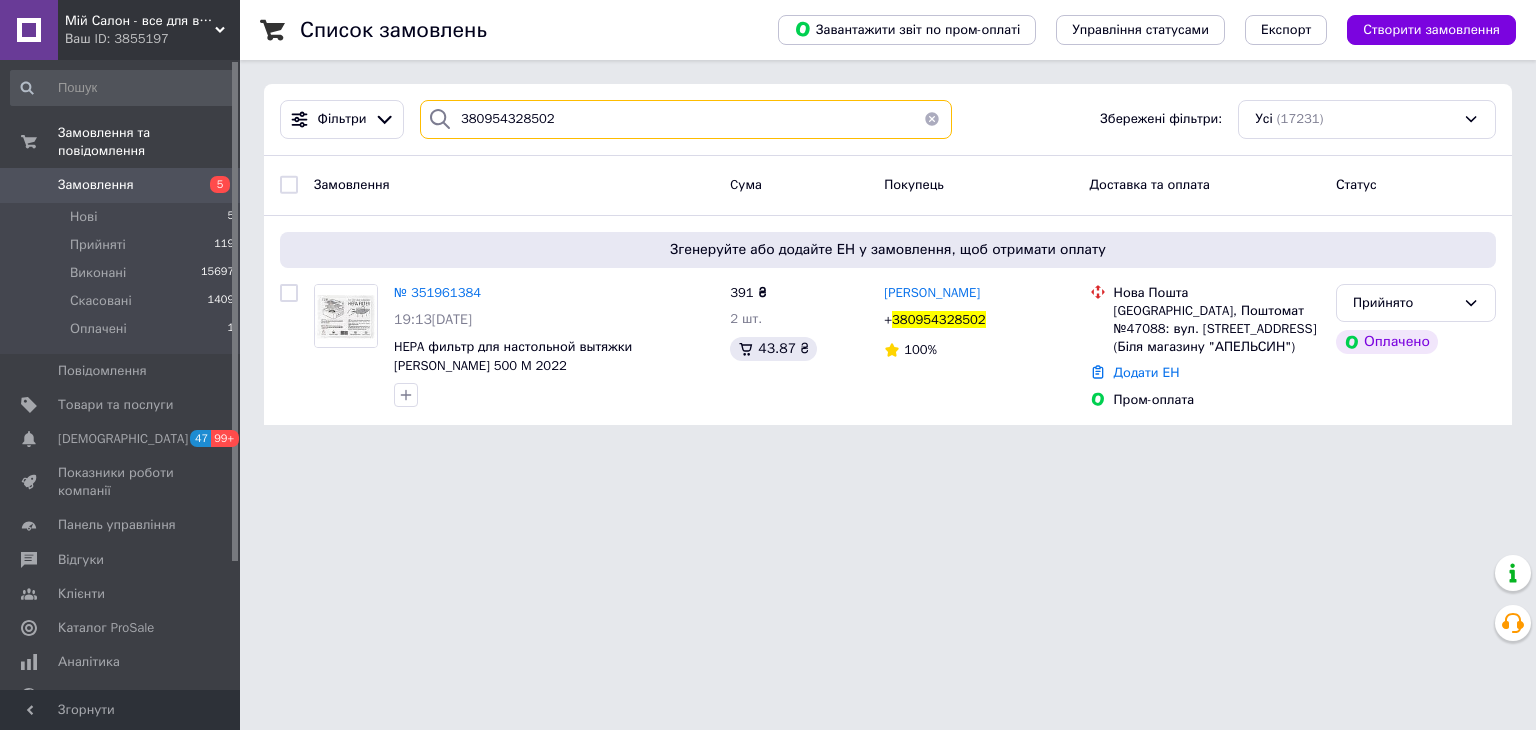 type on "380954328502" 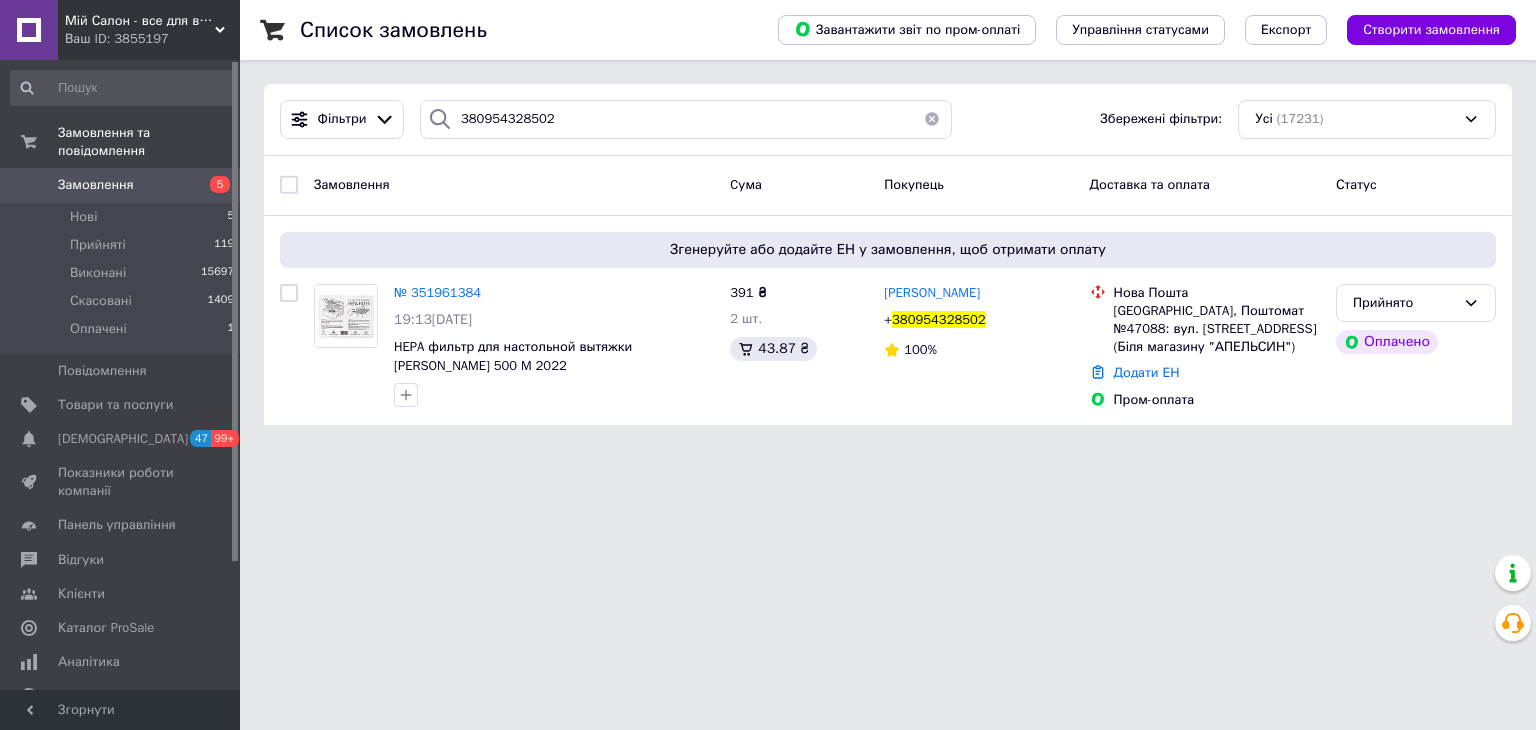 click on "Мій Салон - все для вашого салону!" at bounding box center (140, 21) 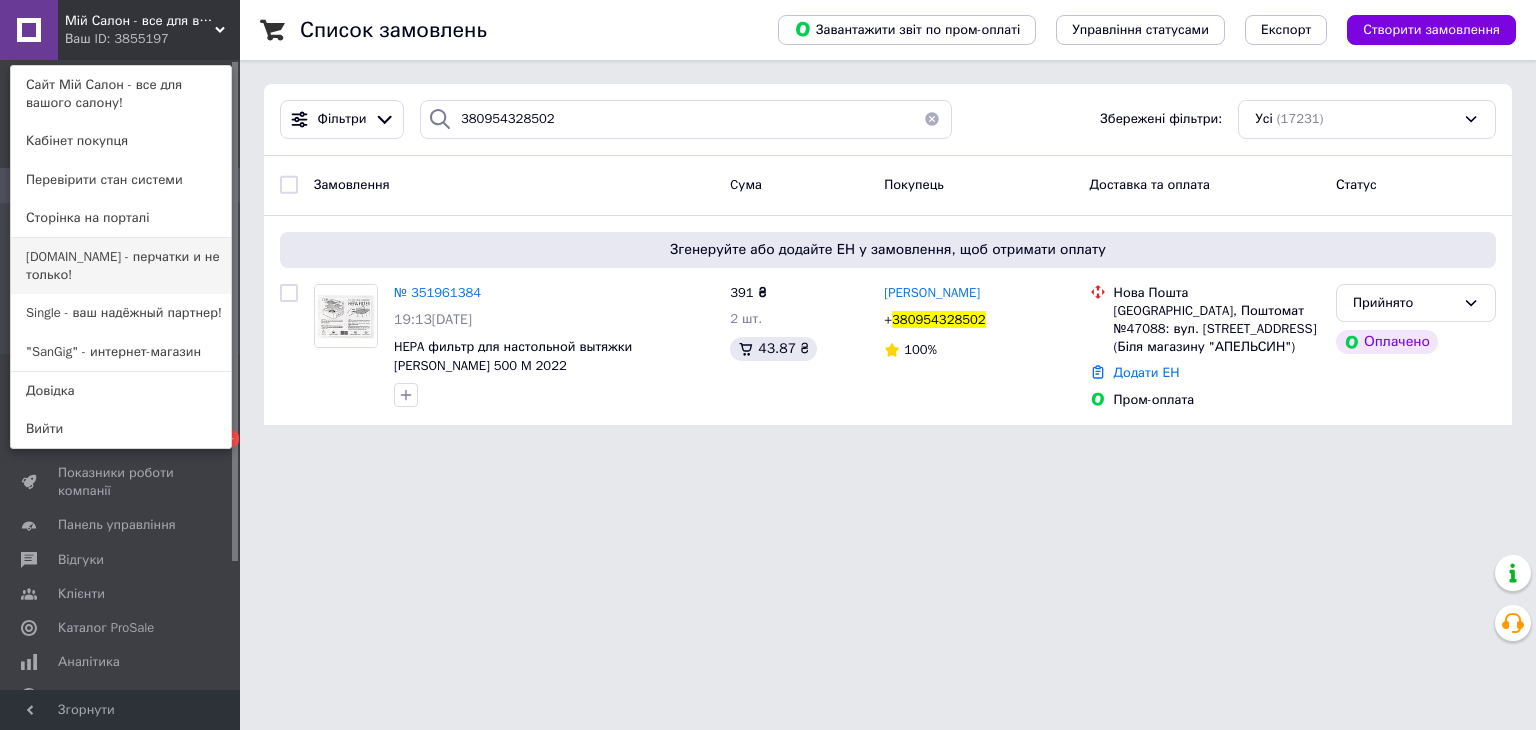 click on "nitrile.com.ua - перчатки и не только!" at bounding box center [121, 266] 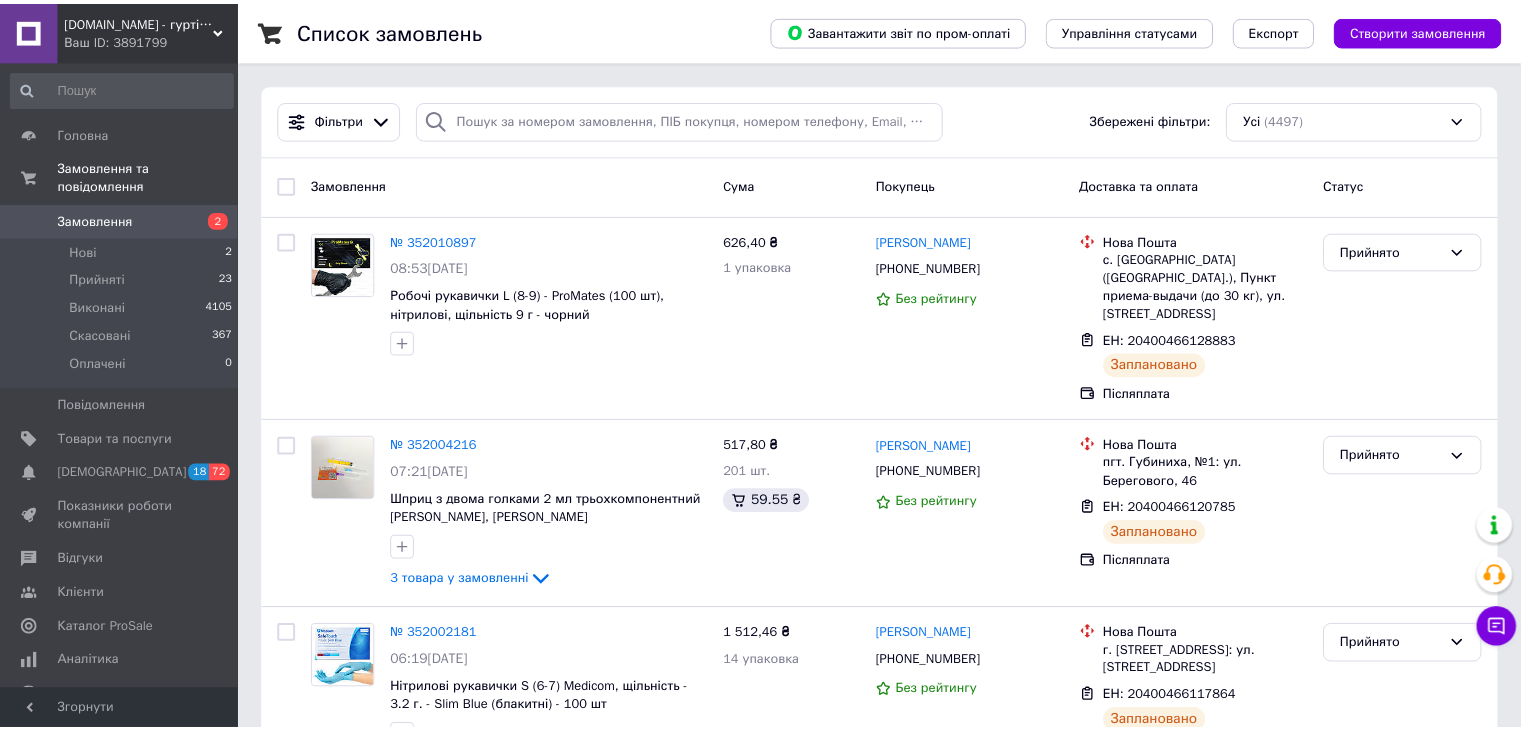 scroll, scrollTop: 0, scrollLeft: 0, axis: both 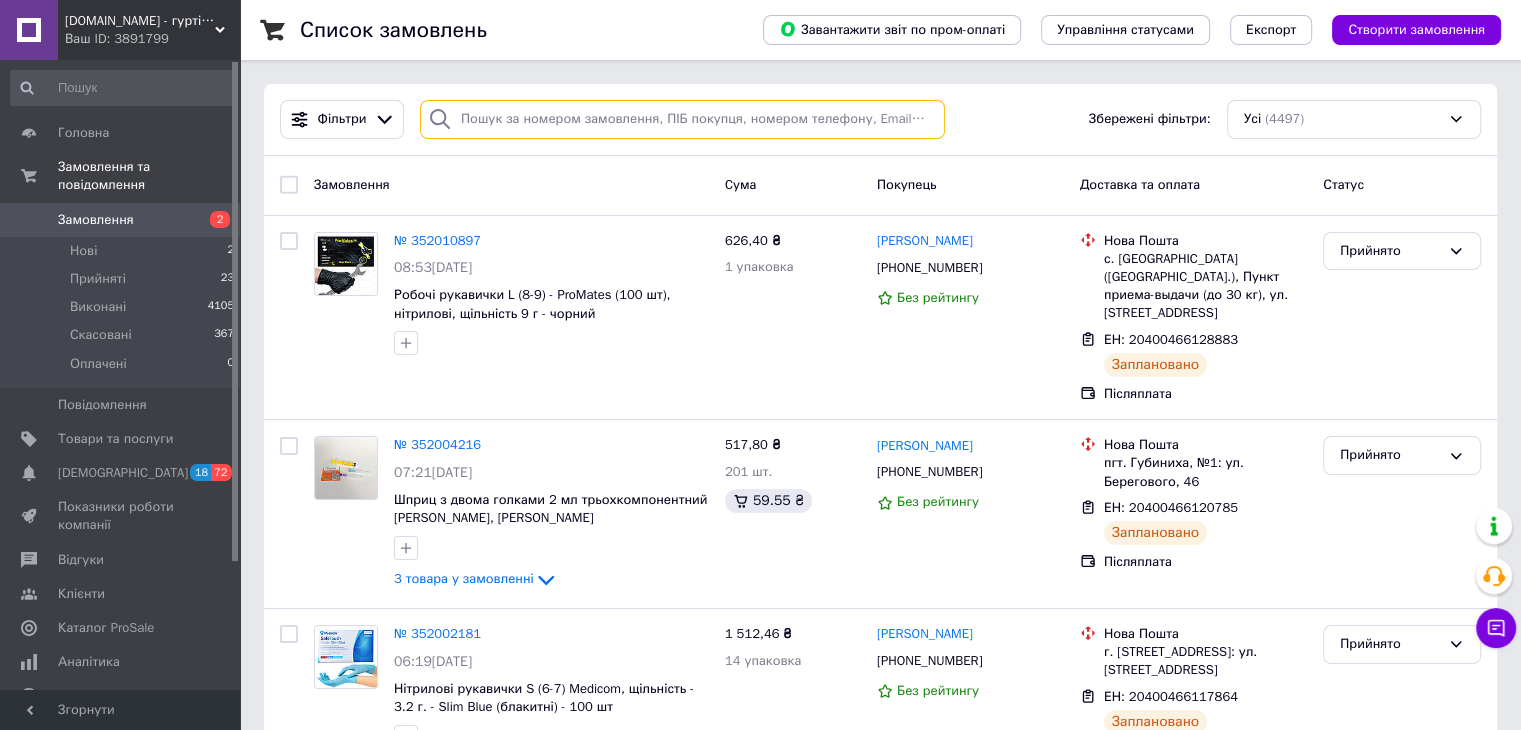 click at bounding box center [682, 119] 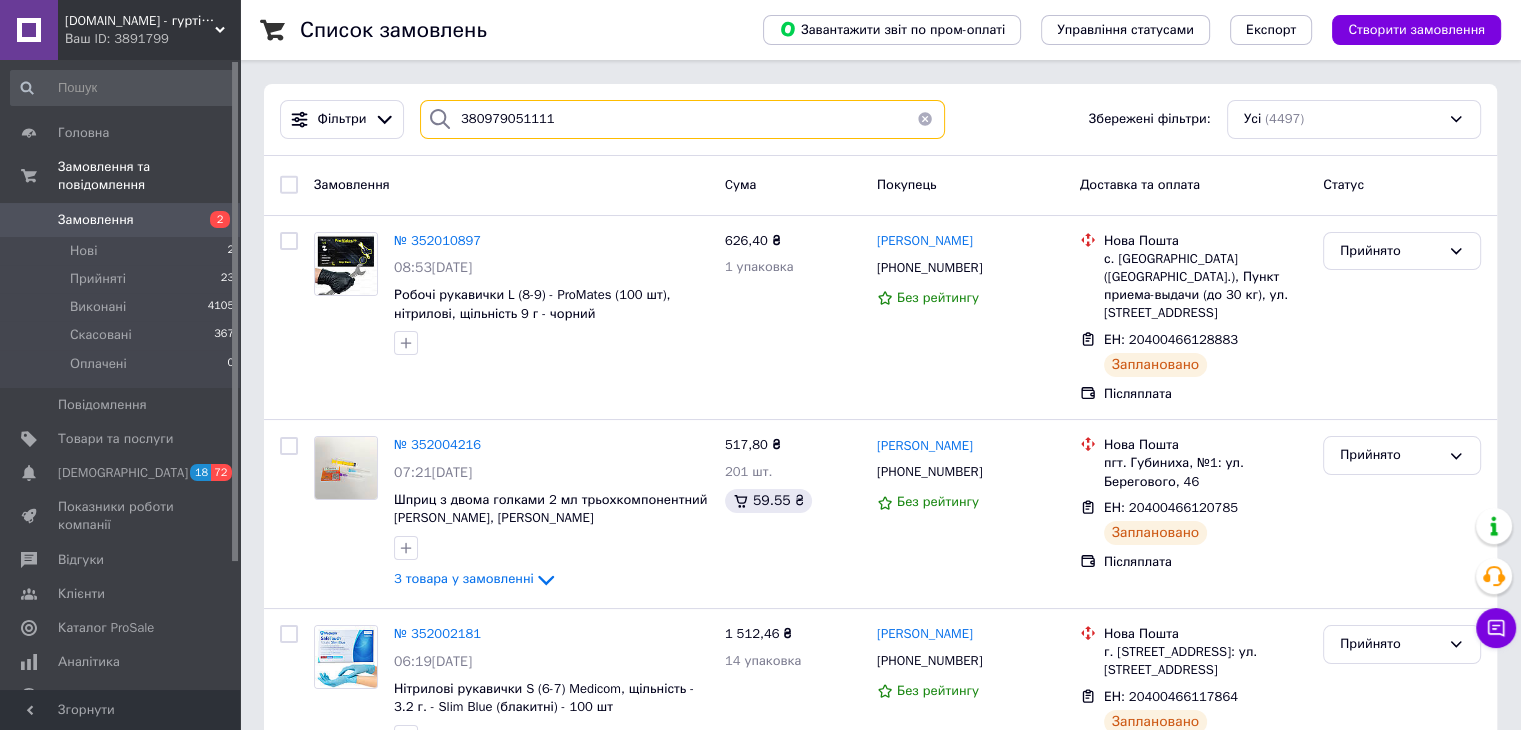 type on "380979051111" 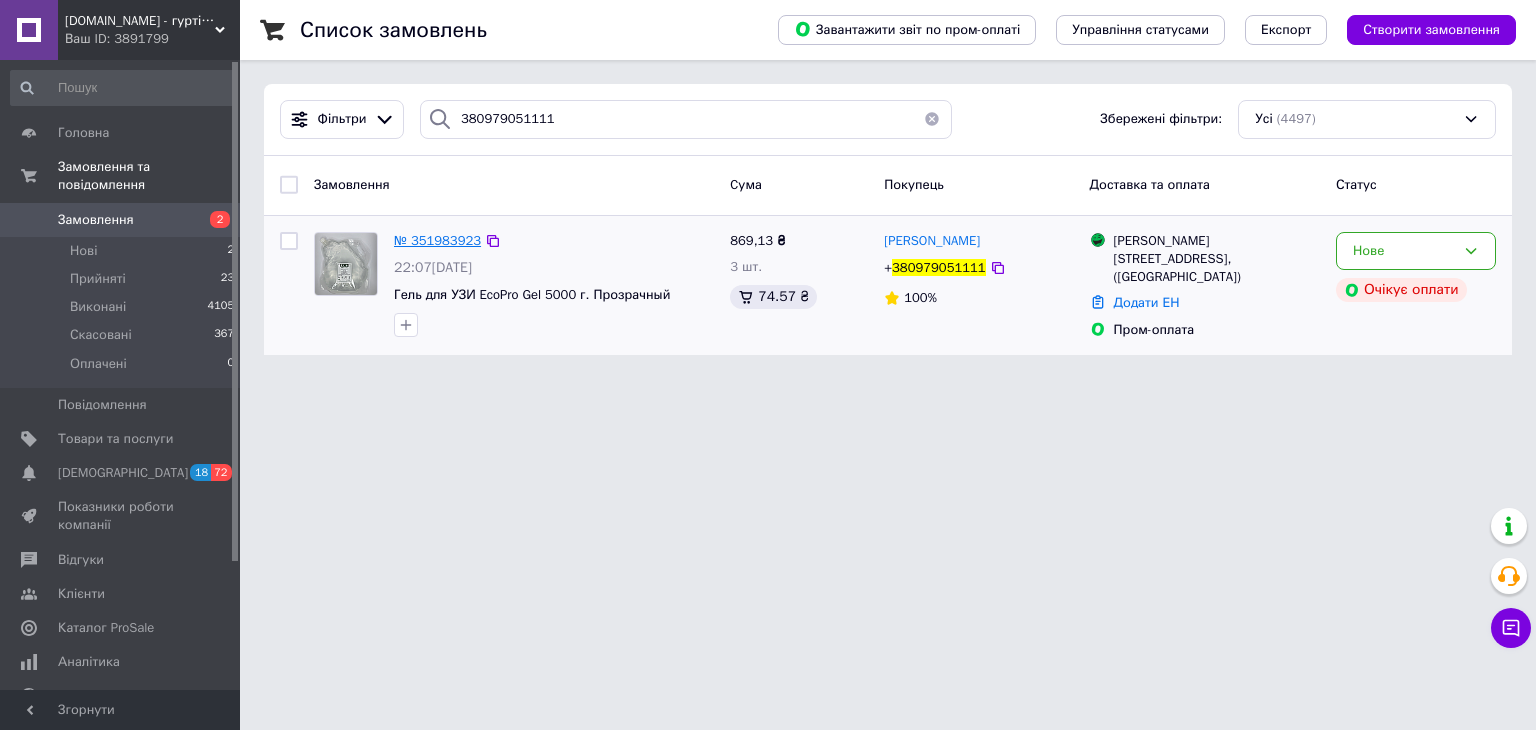 click on "№ 351983923" at bounding box center [437, 240] 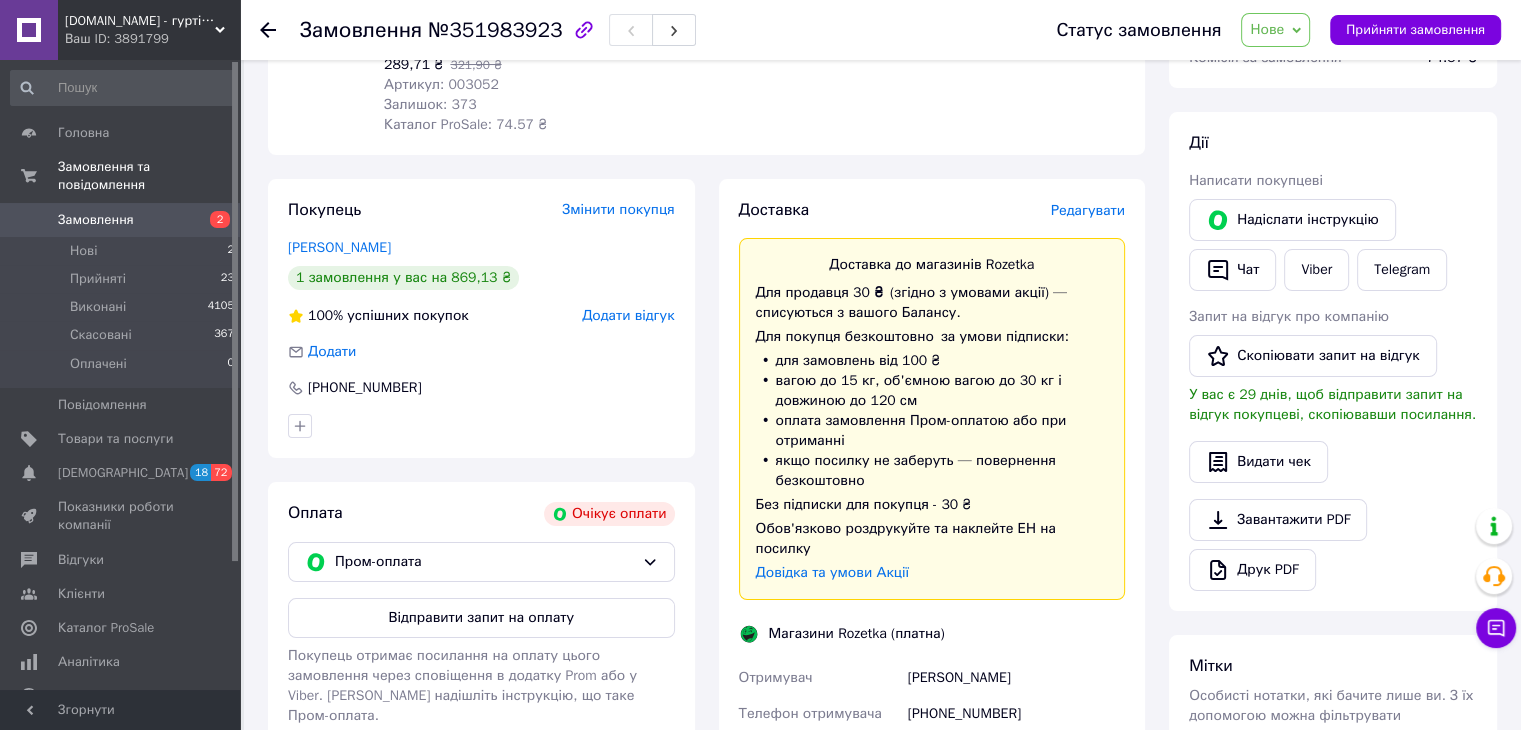 scroll, scrollTop: 200, scrollLeft: 0, axis: vertical 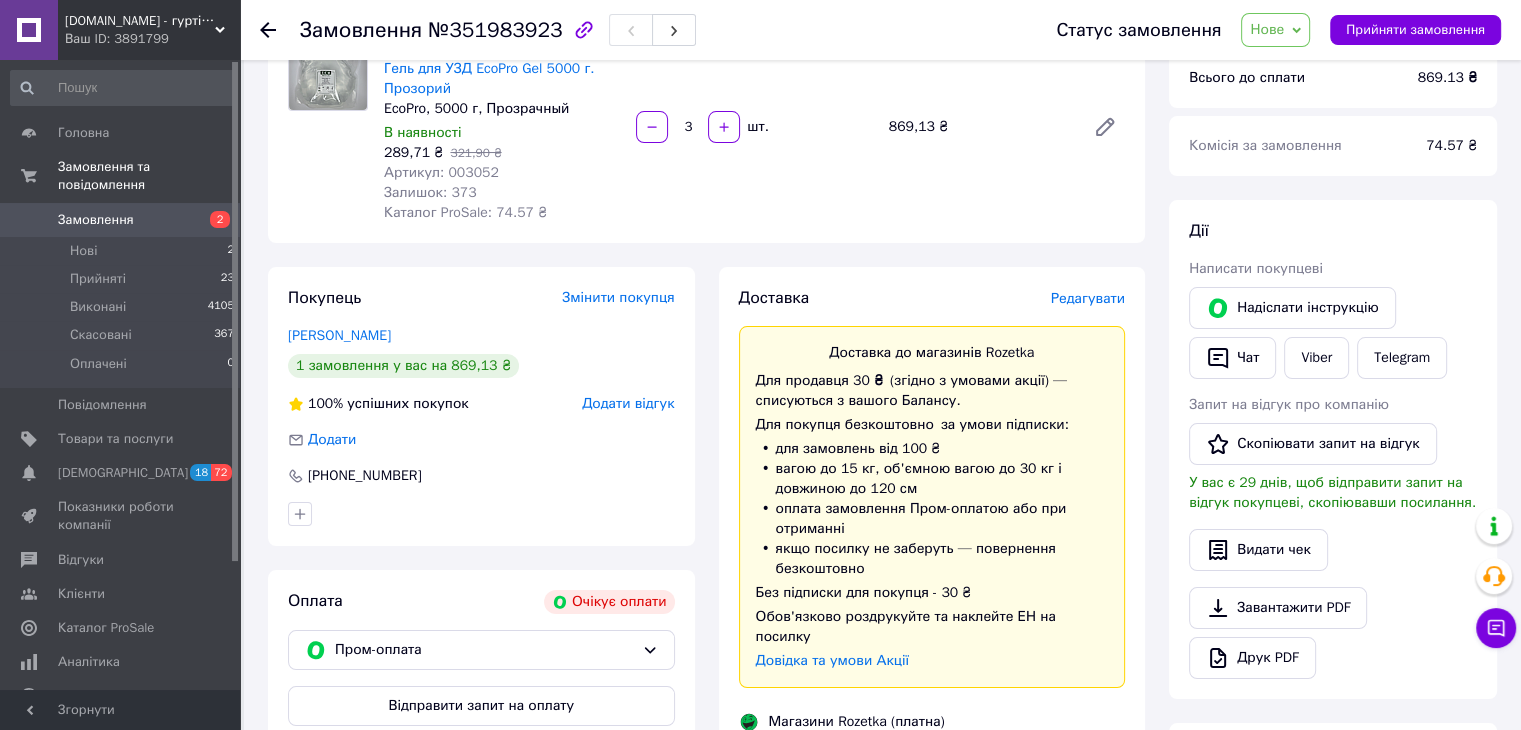 click on "Редагувати" at bounding box center (1088, 298) 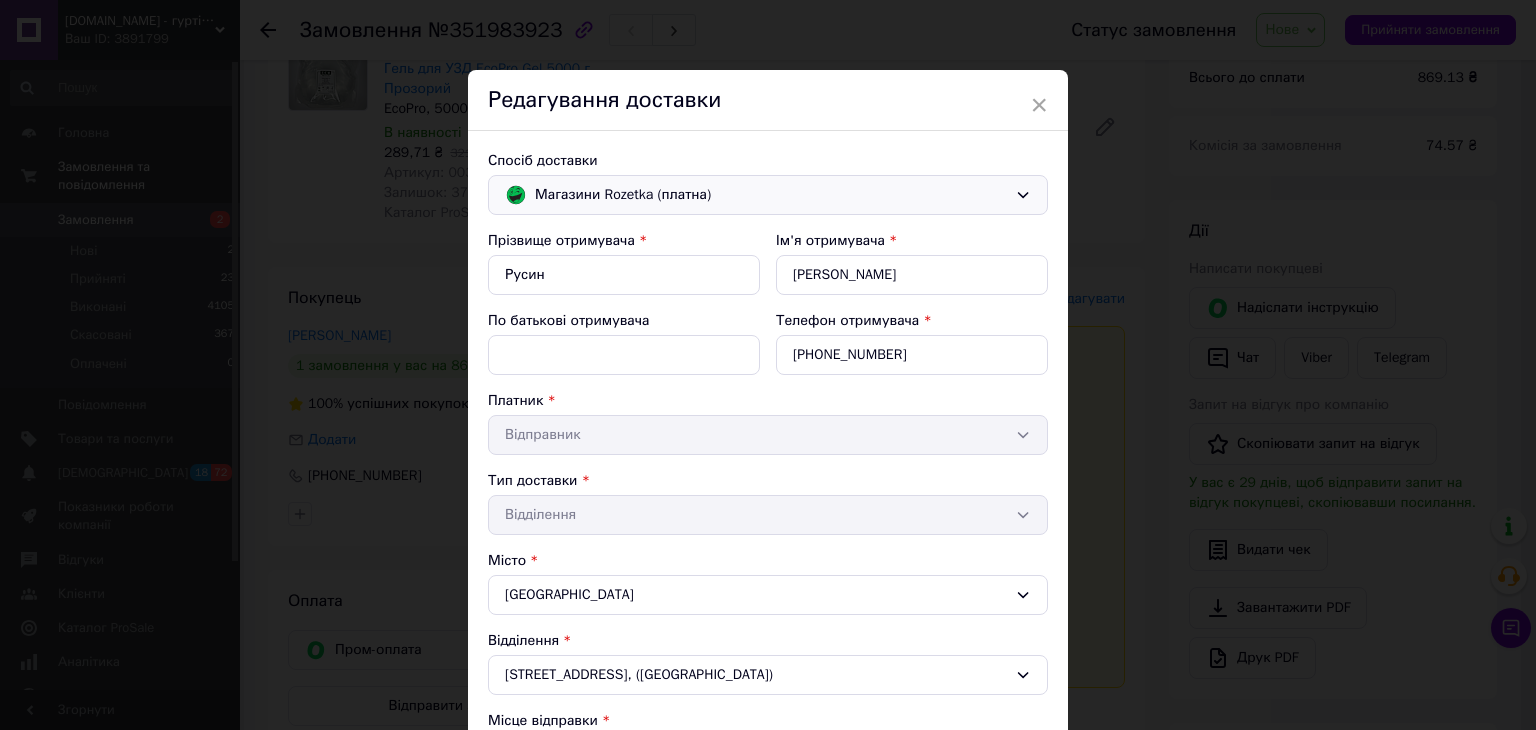 click on "Магазини Rozetka (платна)" at bounding box center [771, 195] 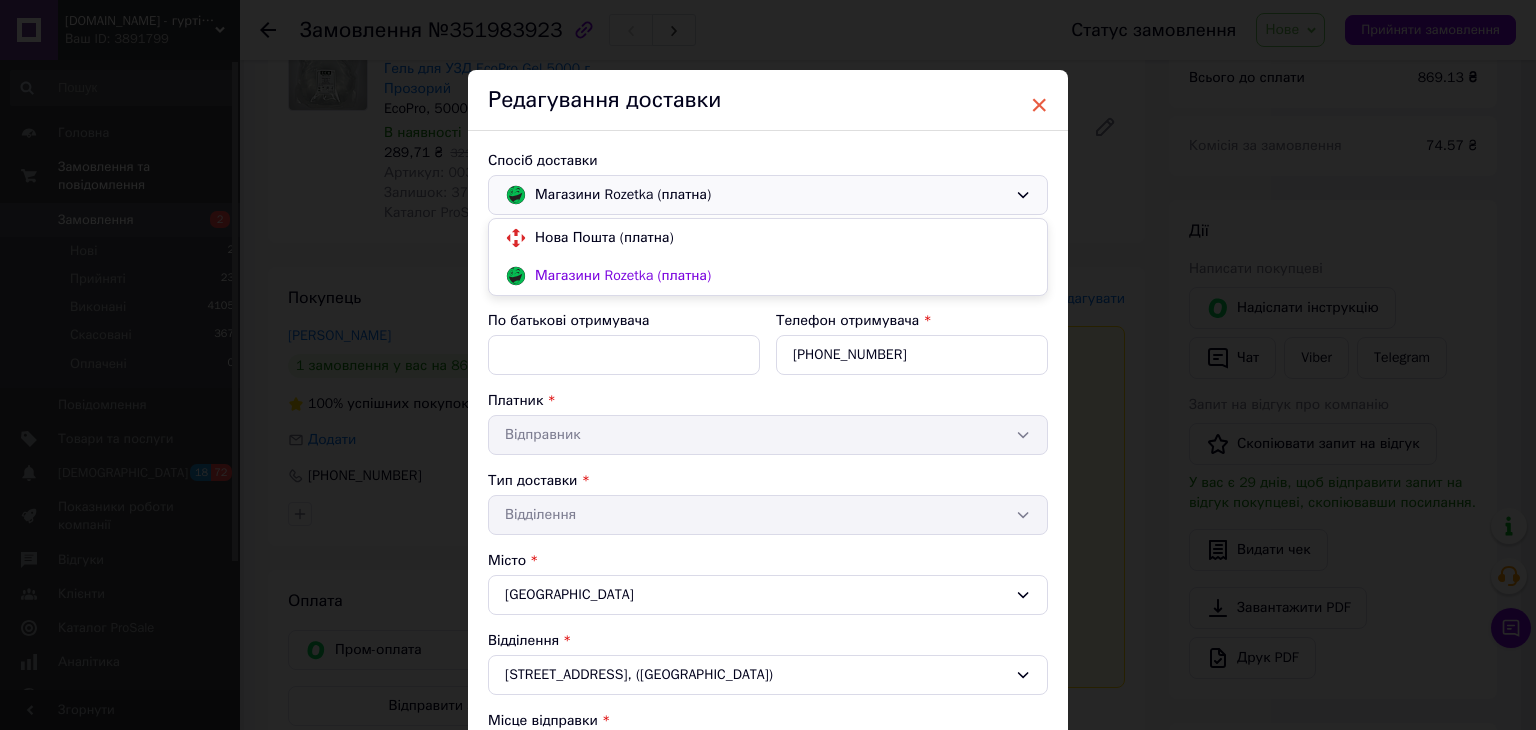 click on "×" at bounding box center (1039, 105) 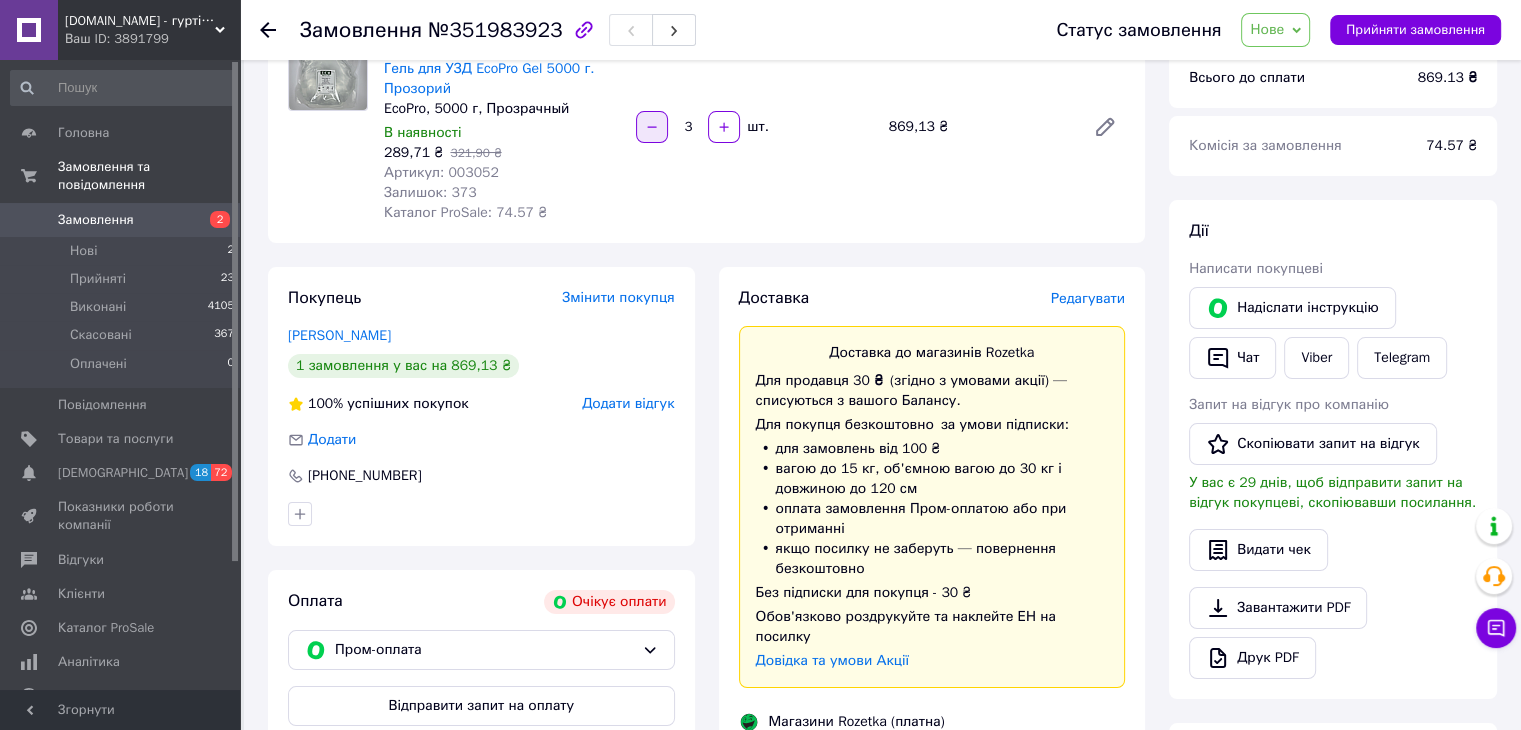 click 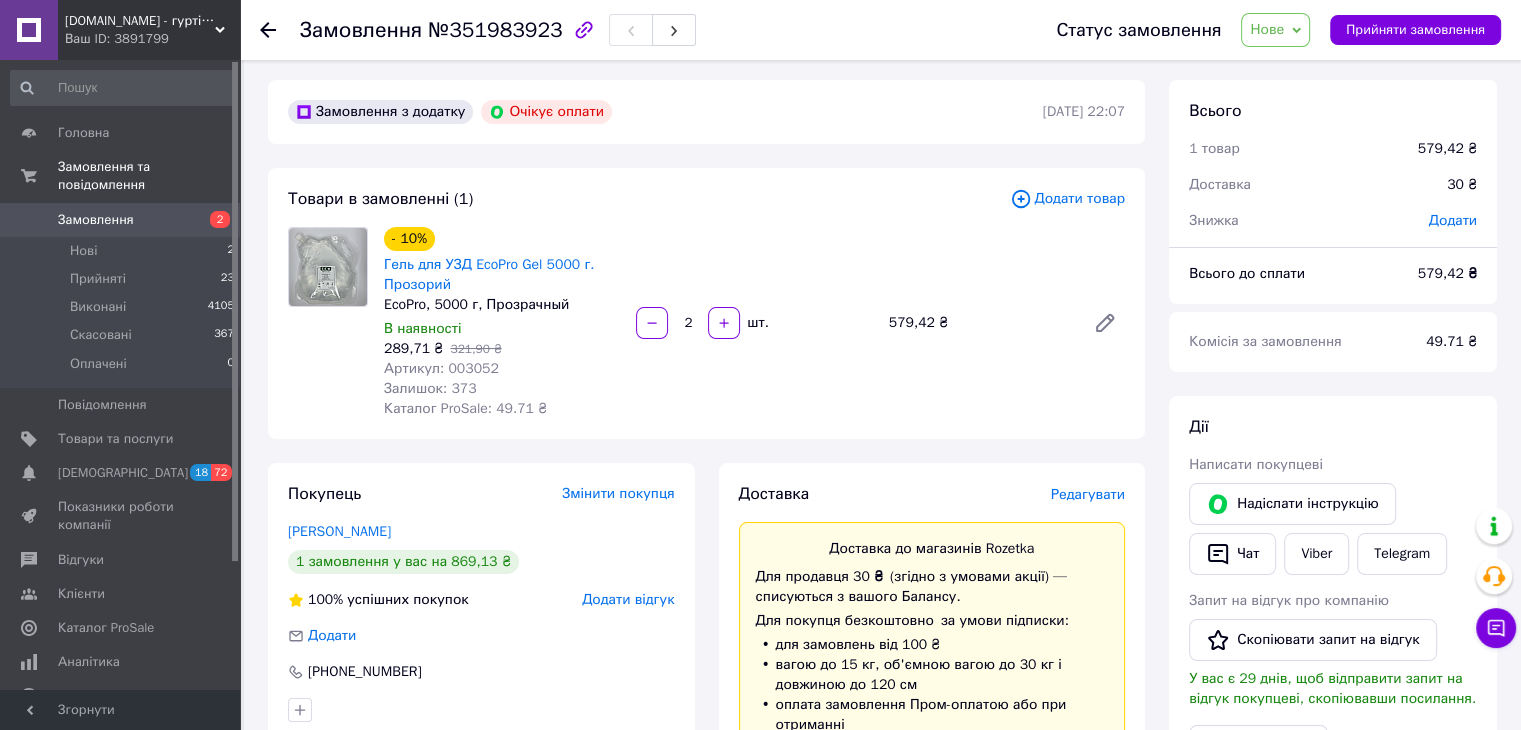 scroll, scrollTop: 0, scrollLeft: 0, axis: both 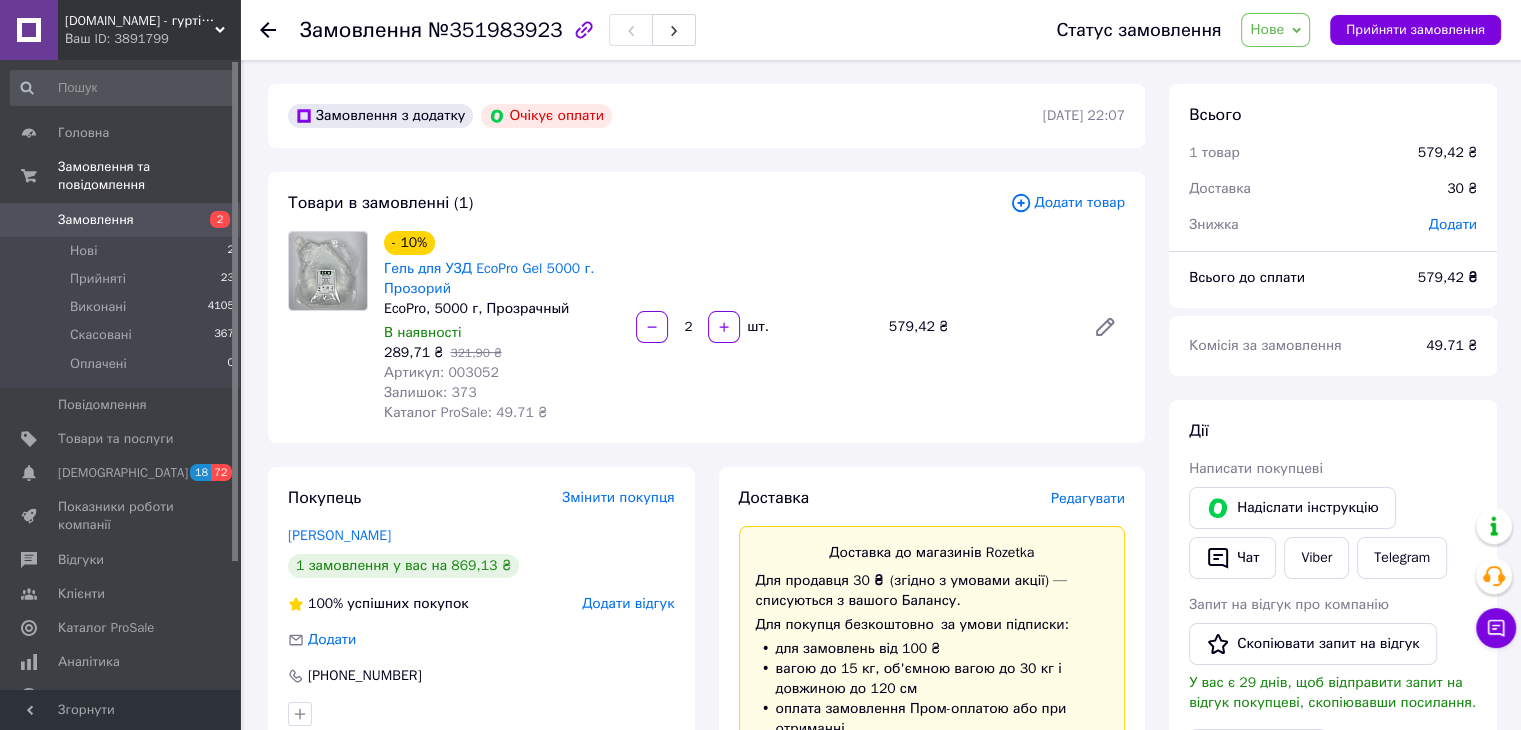 click on "Ваш ID: 3891799" at bounding box center (152, 39) 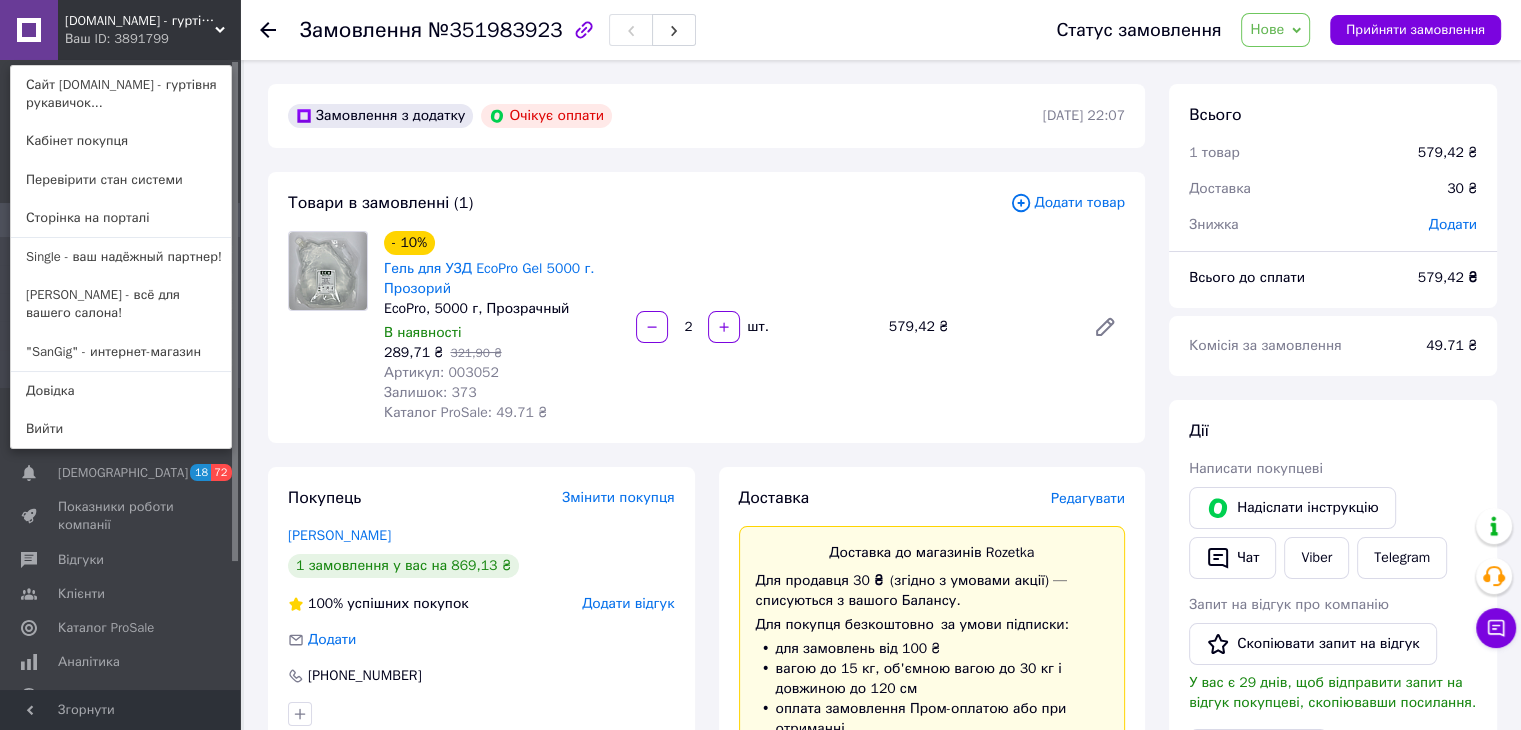 click on ""SanGig" - интернет-магазин" at bounding box center [121, 352] 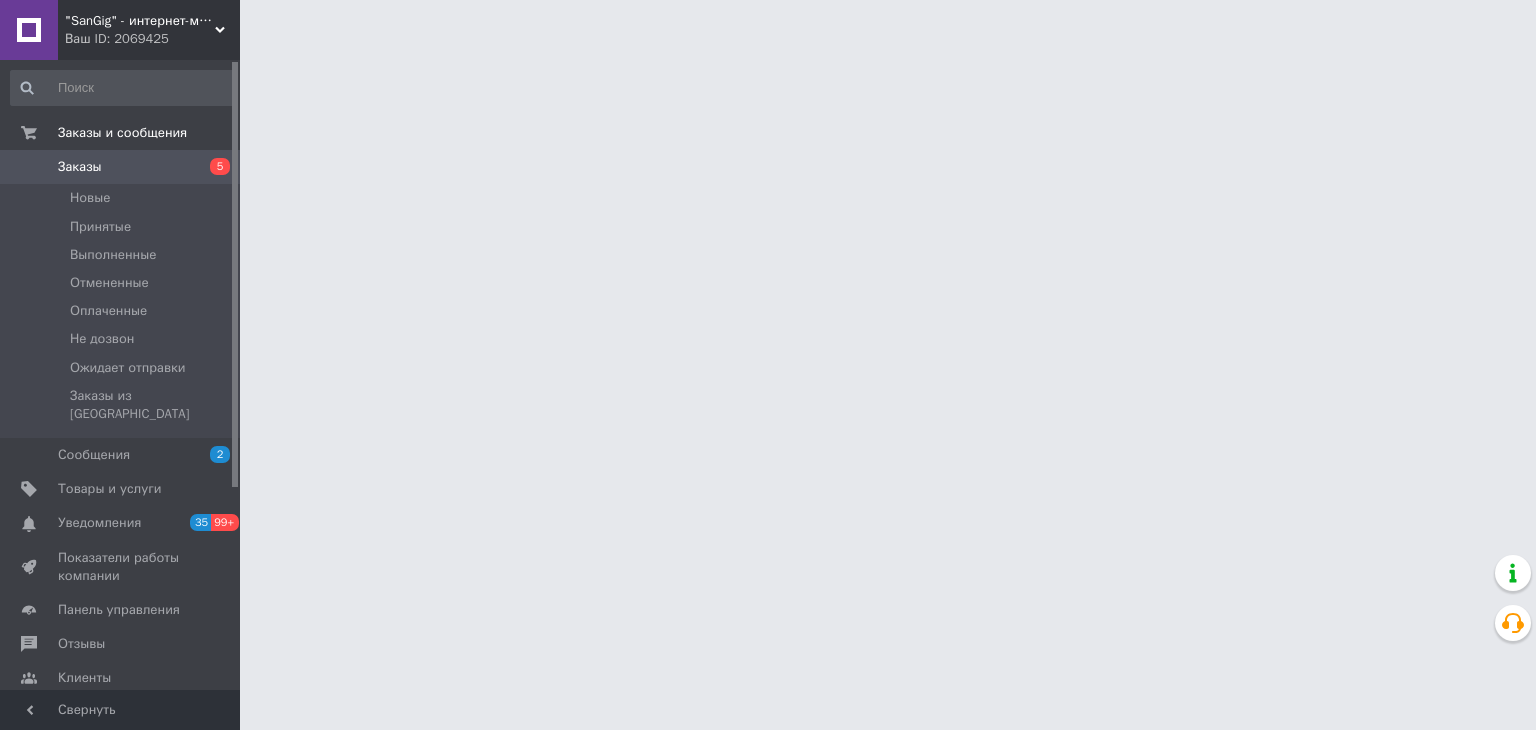 scroll, scrollTop: 0, scrollLeft: 0, axis: both 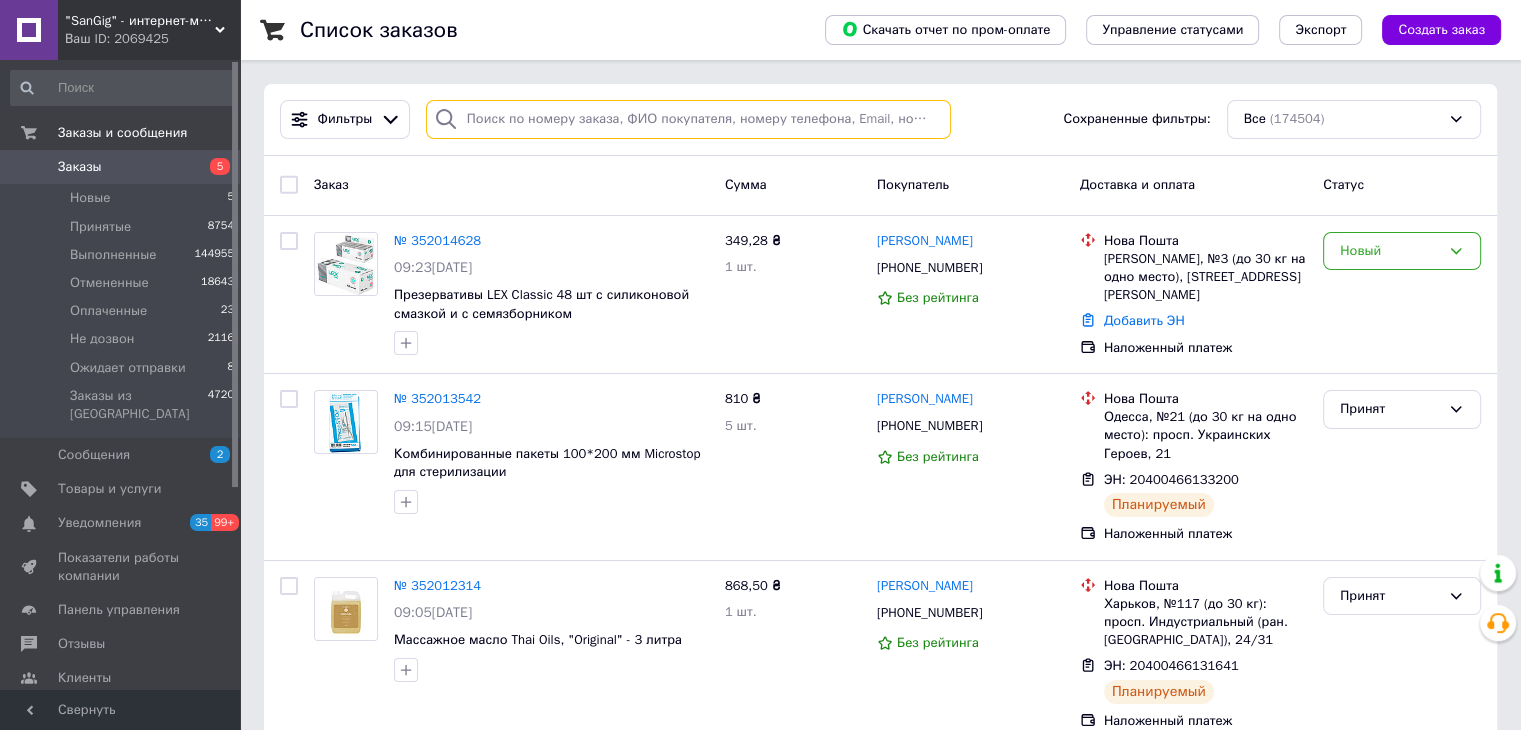 click at bounding box center (688, 119) 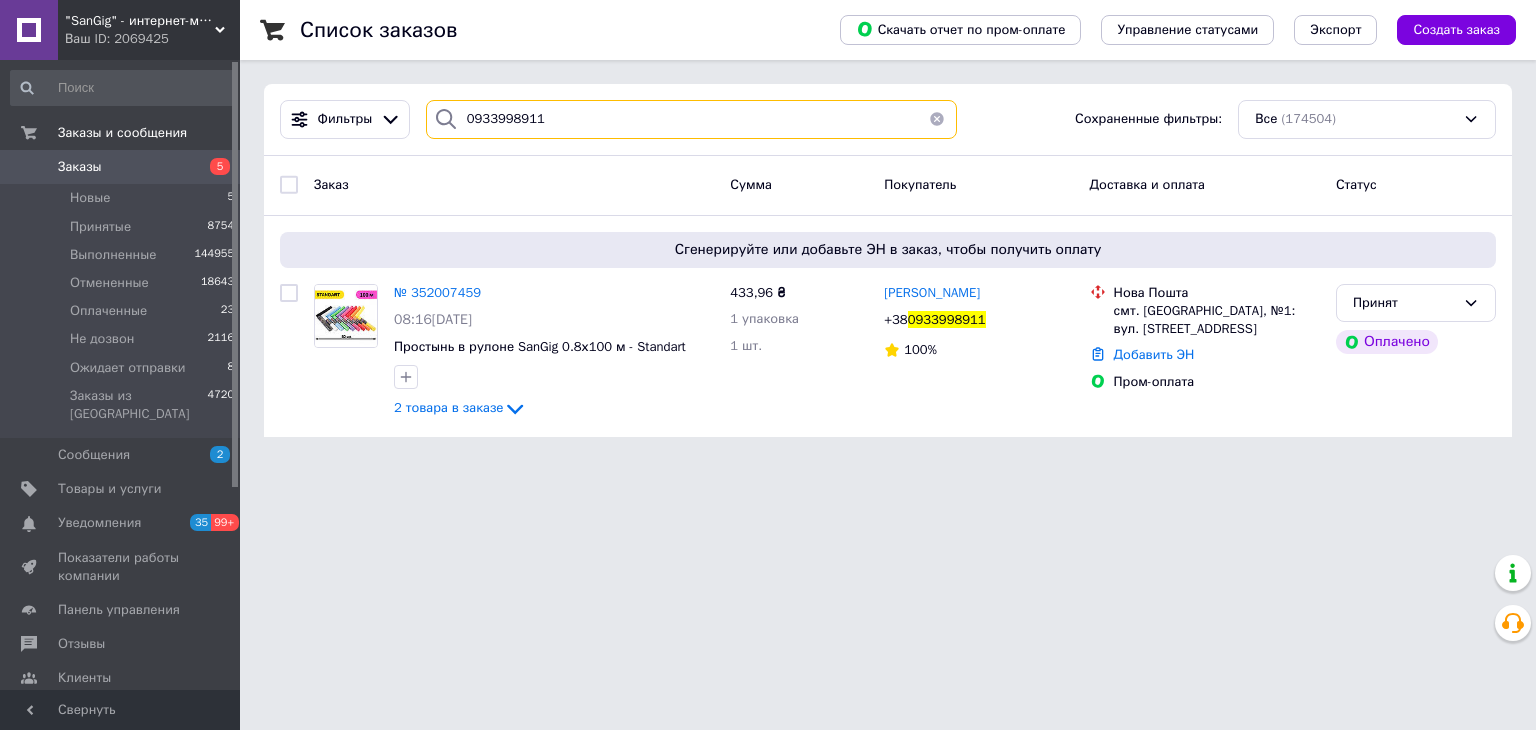 type on "0933998911" 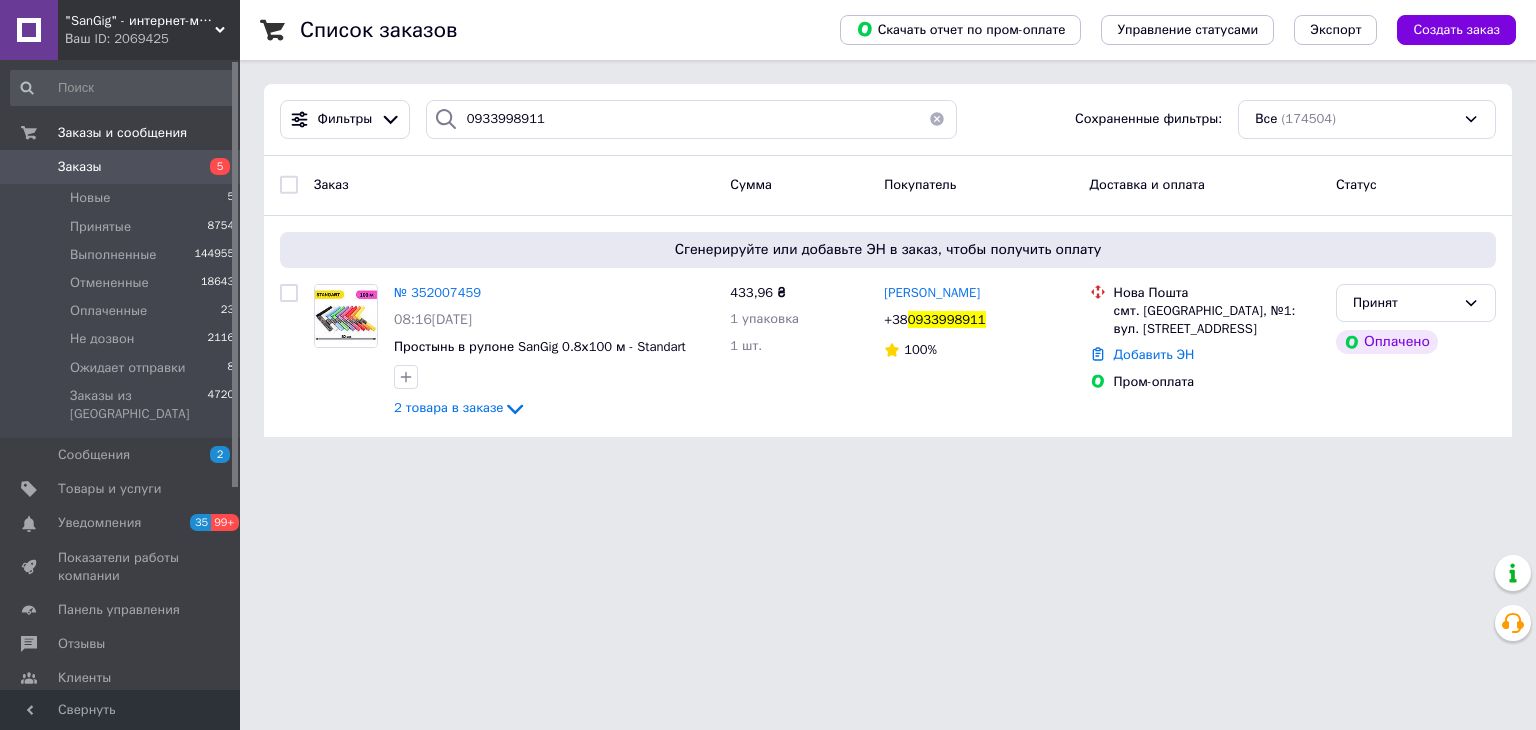 click on "Ваш ID: 2069425" at bounding box center [152, 39] 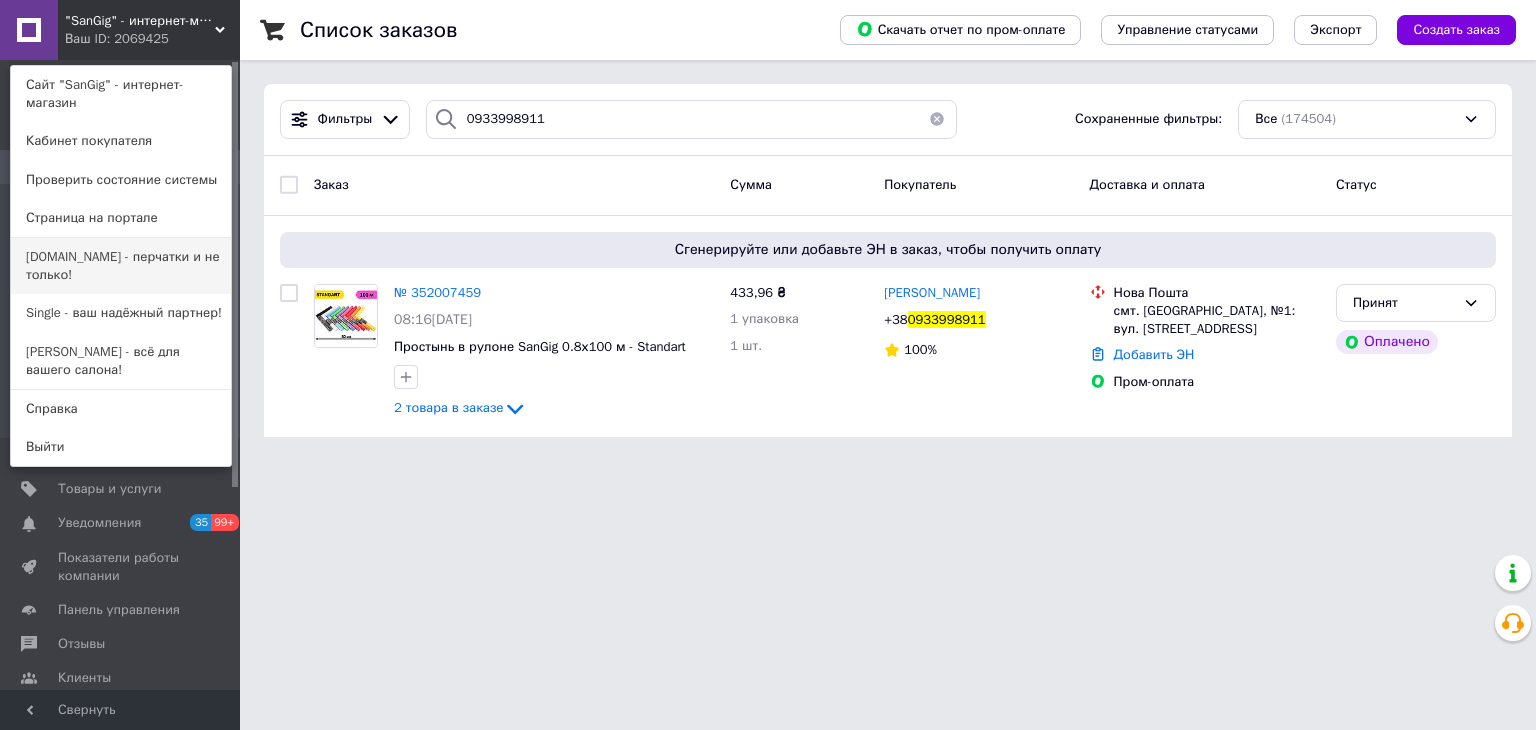 click on "nitrile.com.ua - перчатки и не только!" at bounding box center [121, 266] 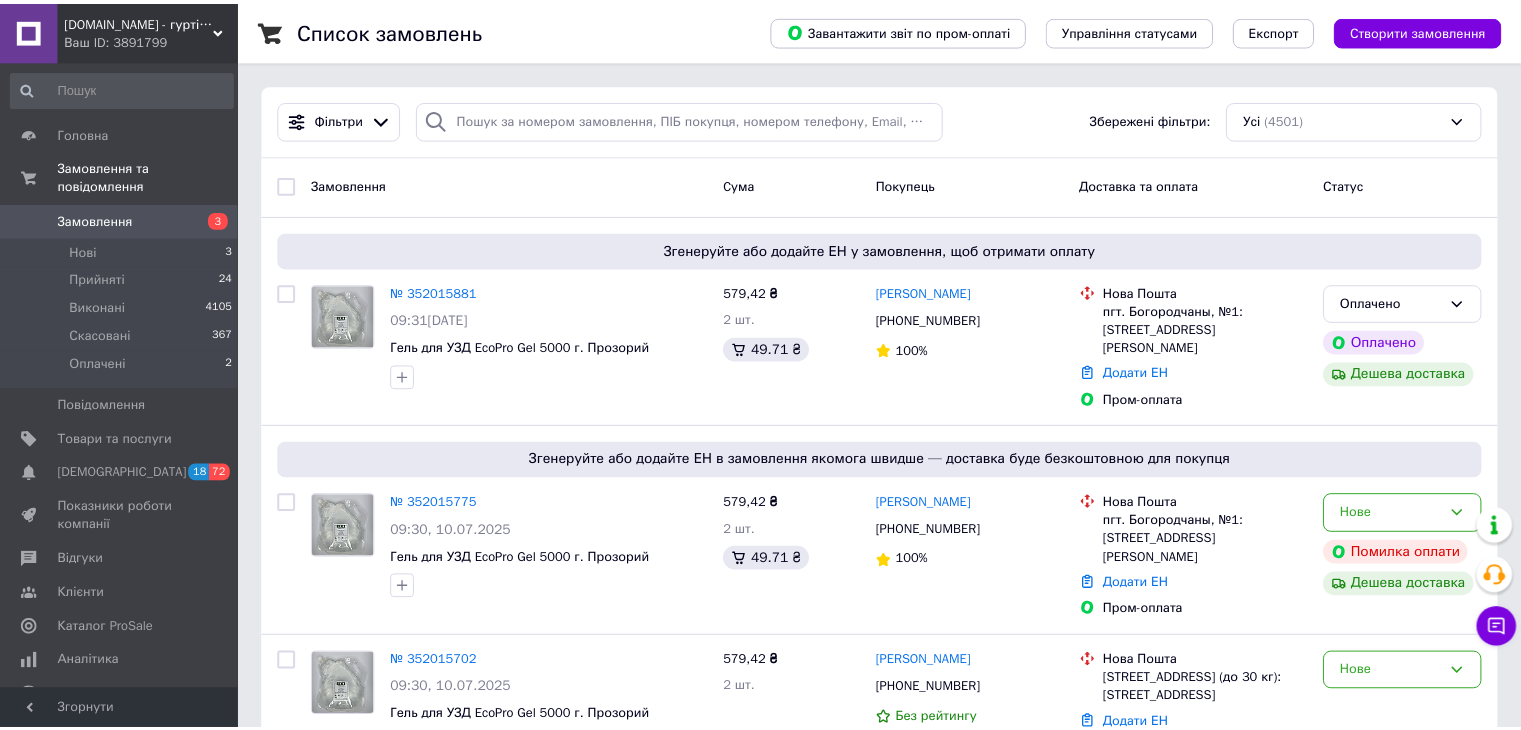 scroll, scrollTop: 0, scrollLeft: 0, axis: both 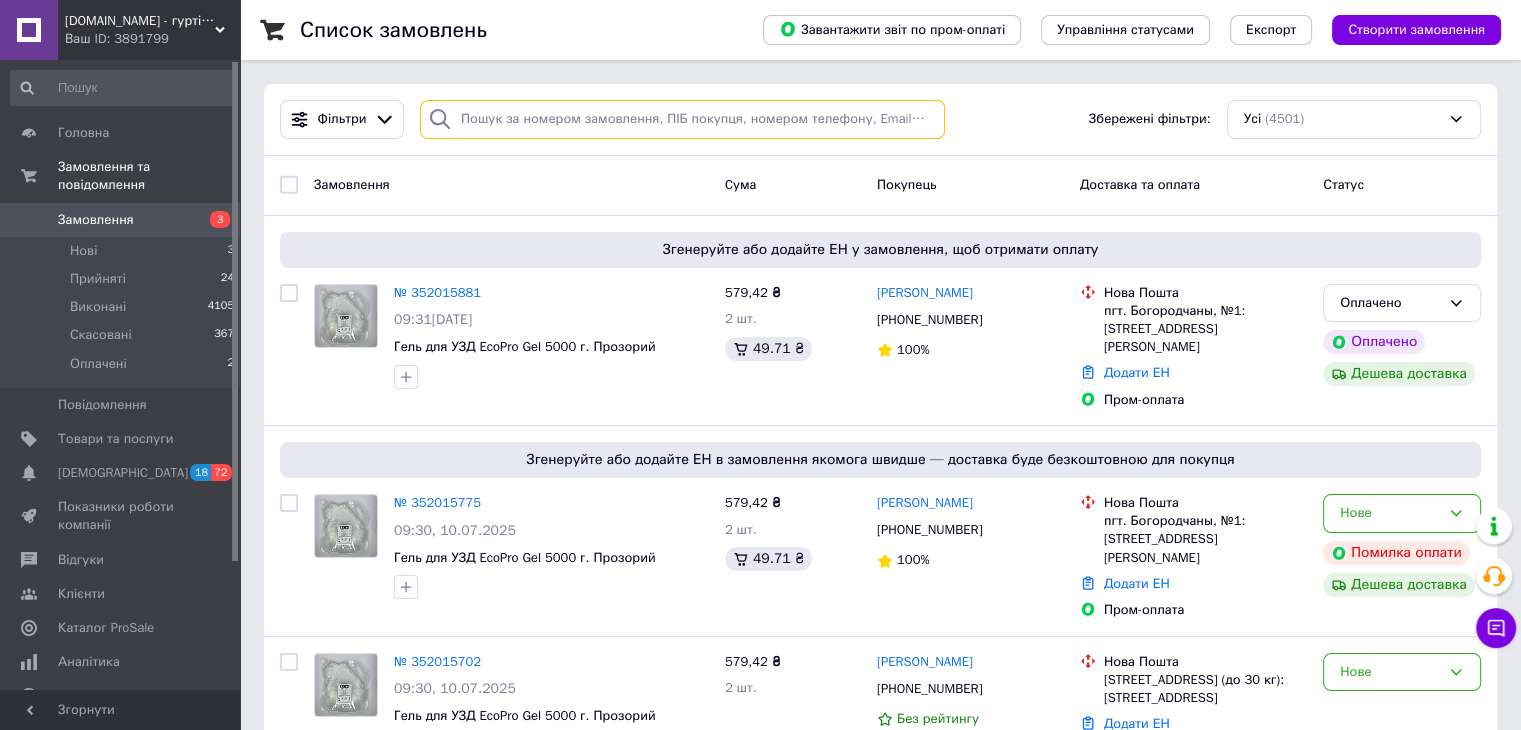 click at bounding box center (682, 119) 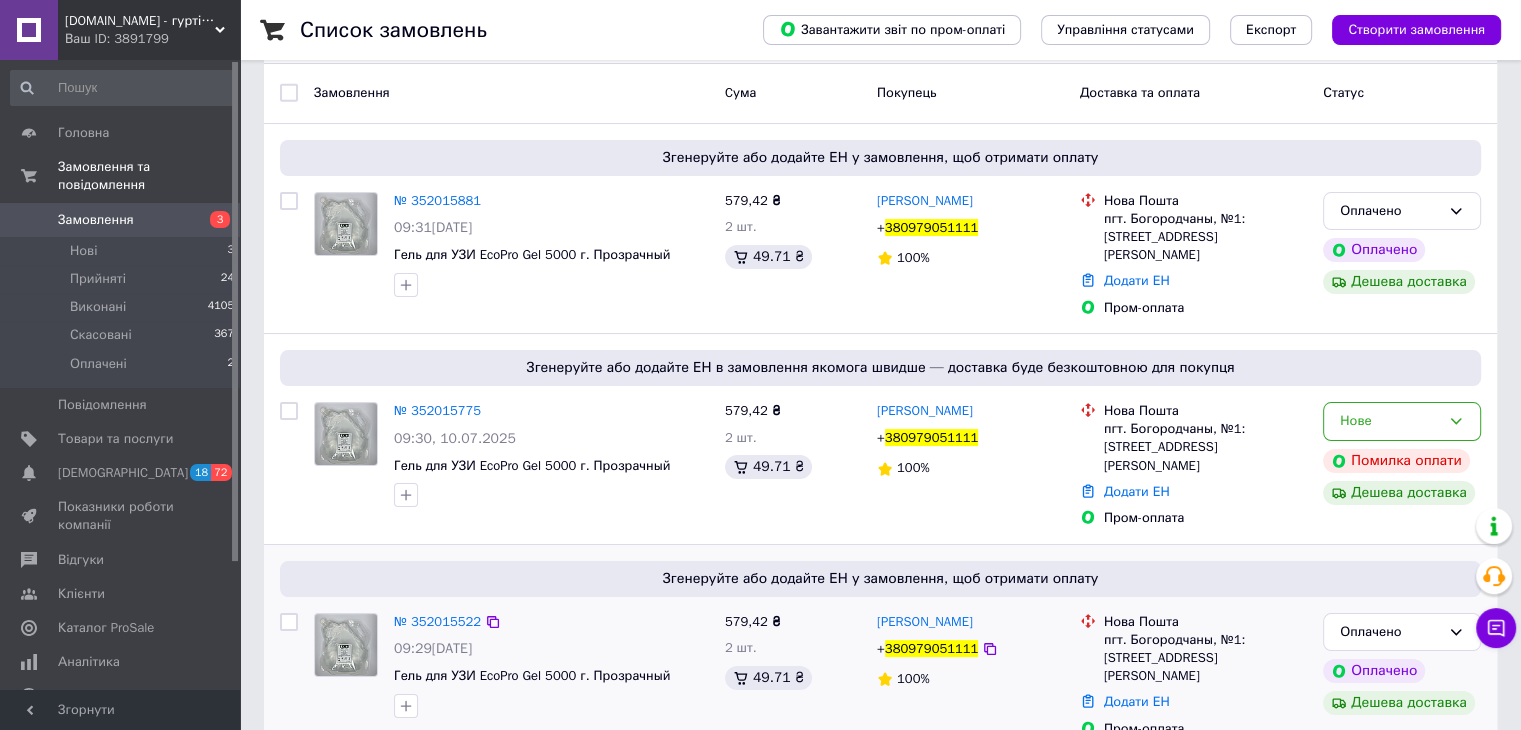 scroll, scrollTop: 225, scrollLeft: 0, axis: vertical 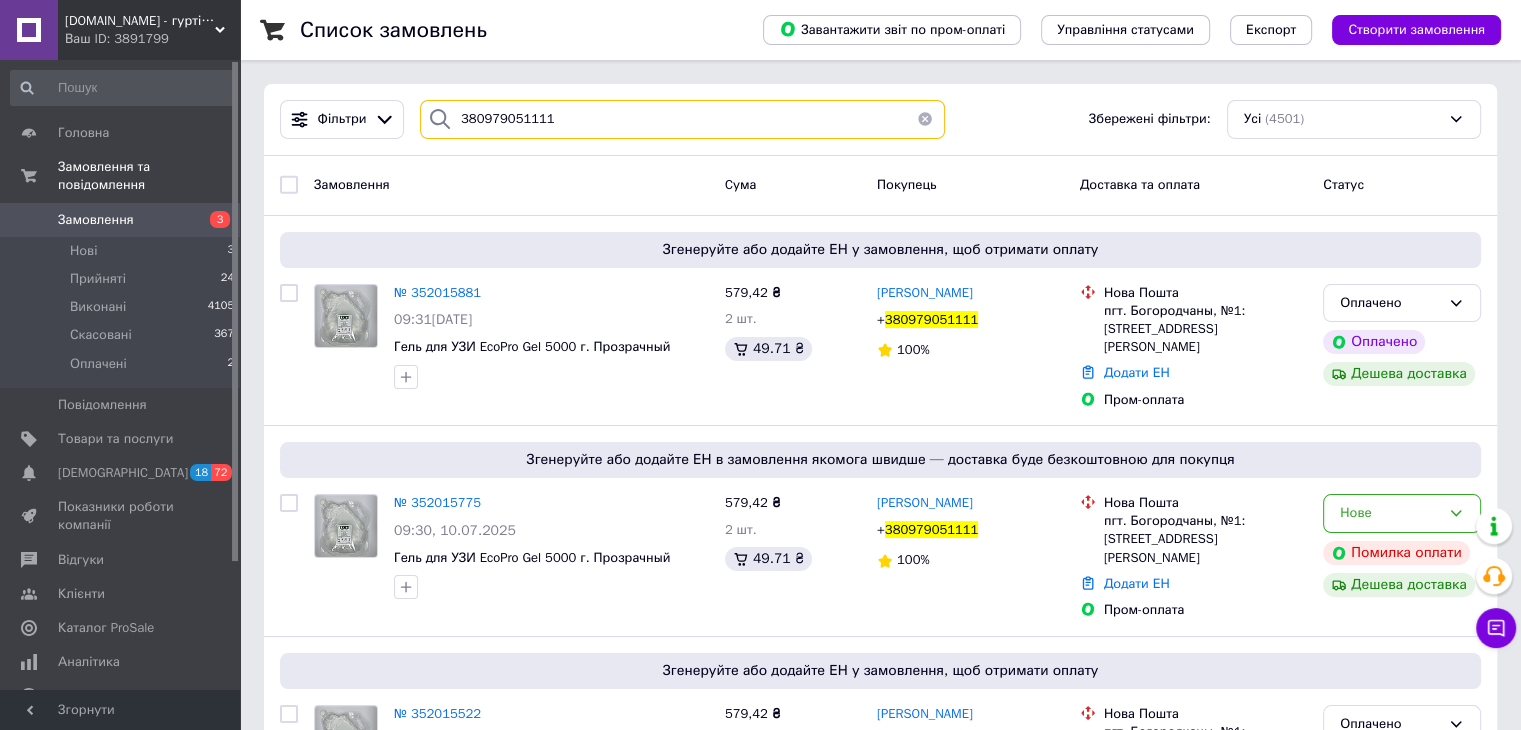 click on "380979051111" at bounding box center [682, 119] 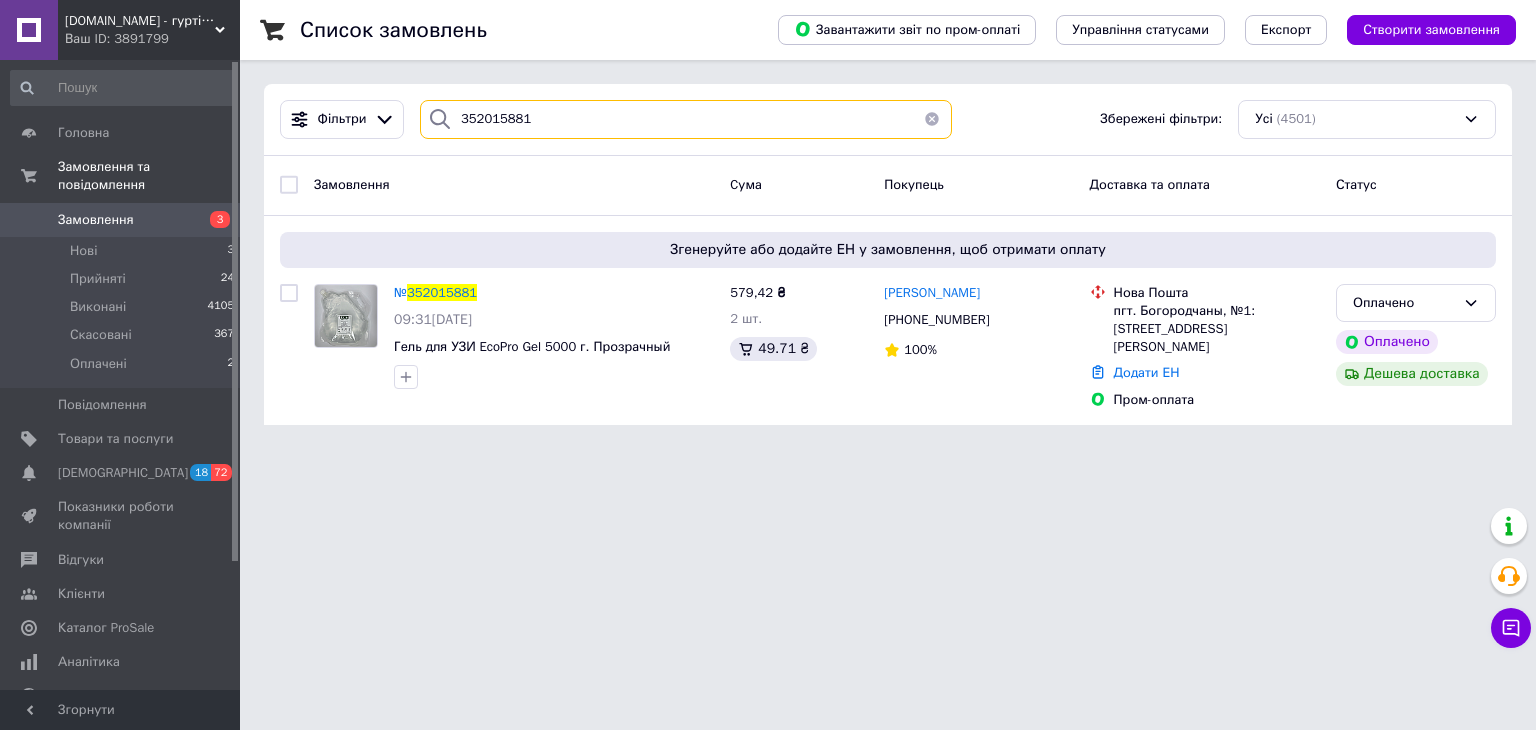click on "352015881" at bounding box center (686, 119) 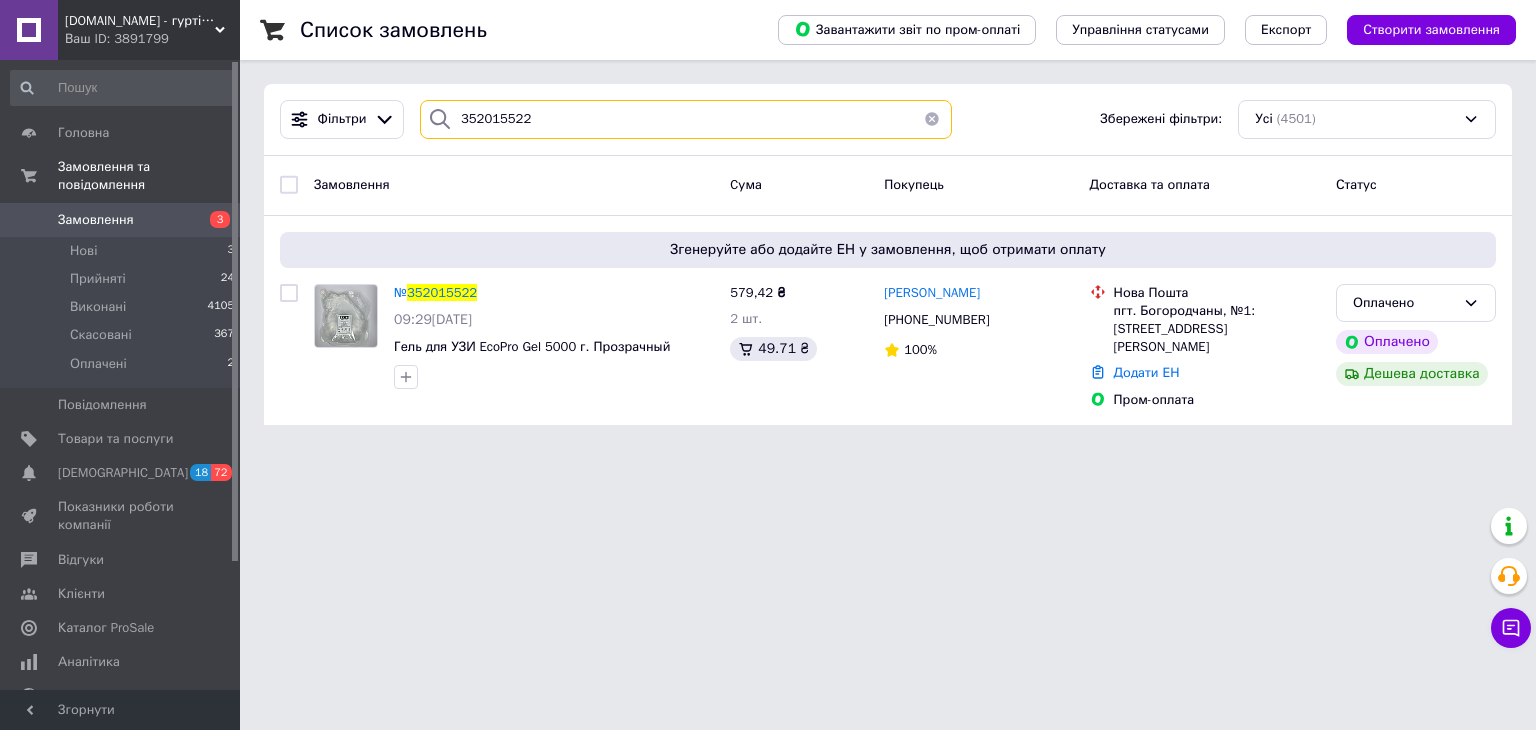 click on "352015522" at bounding box center [686, 119] 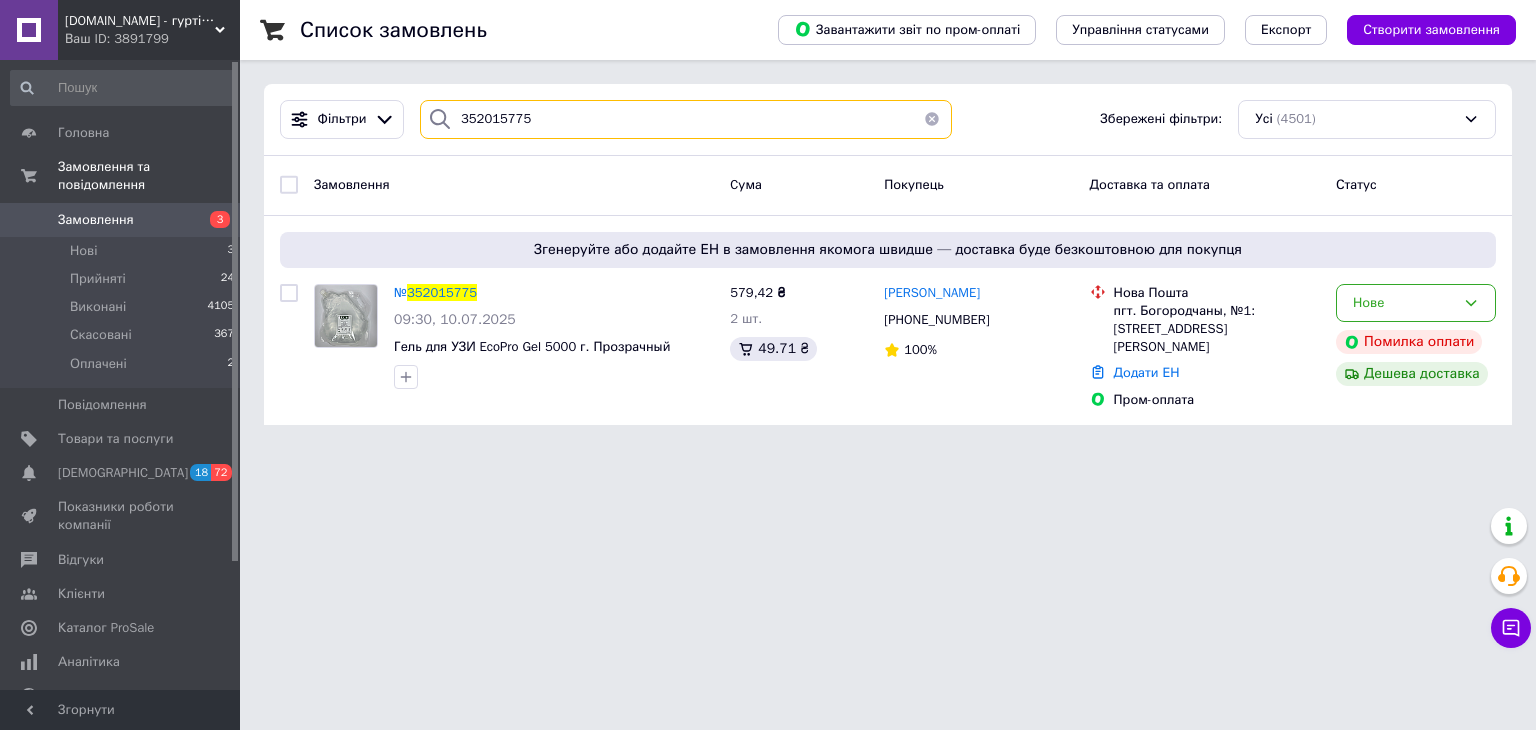 type on "352015775" 